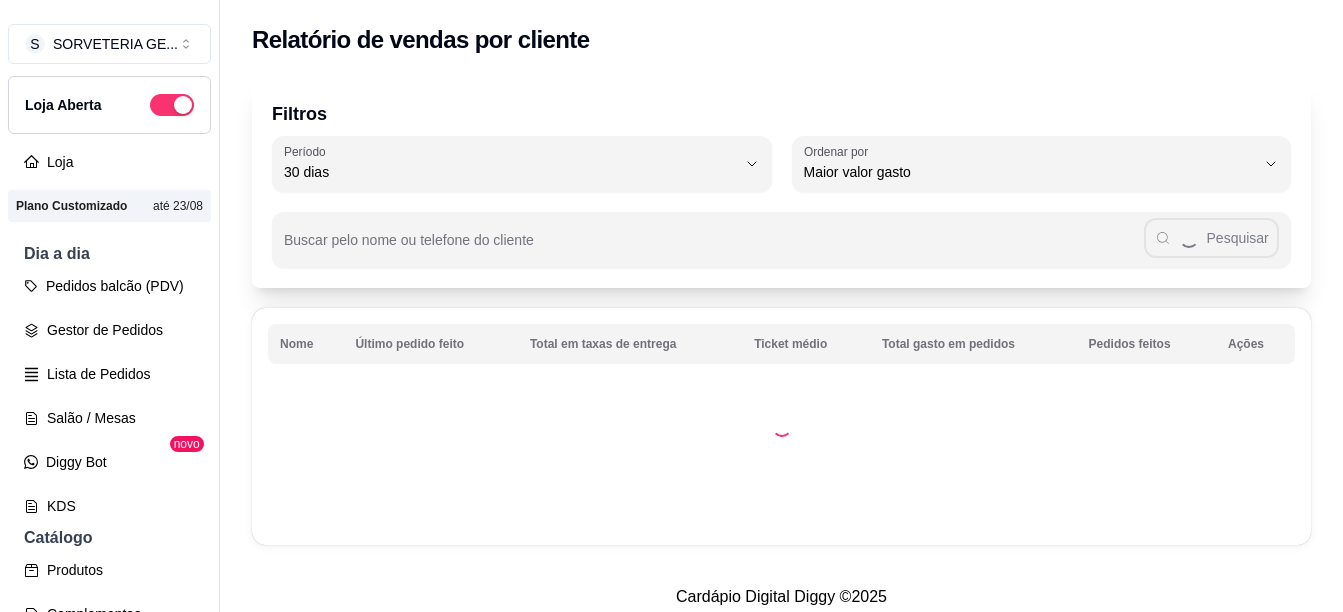 select on "30" 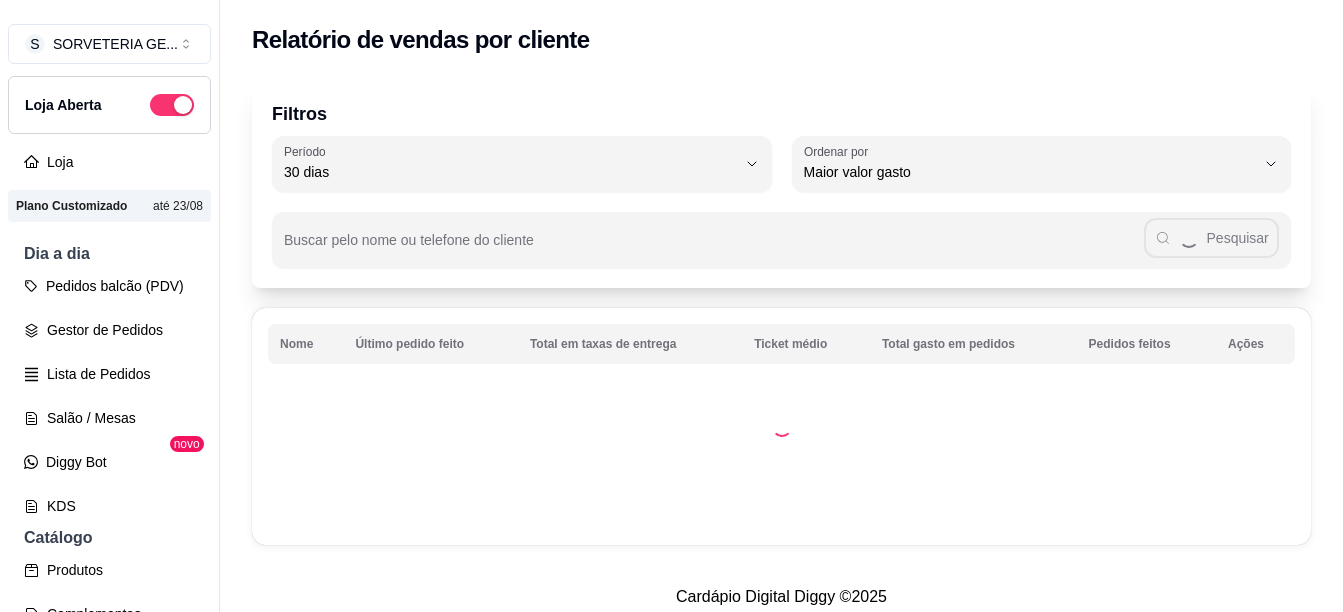 scroll, scrollTop: 0, scrollLeft: 0, axis: both 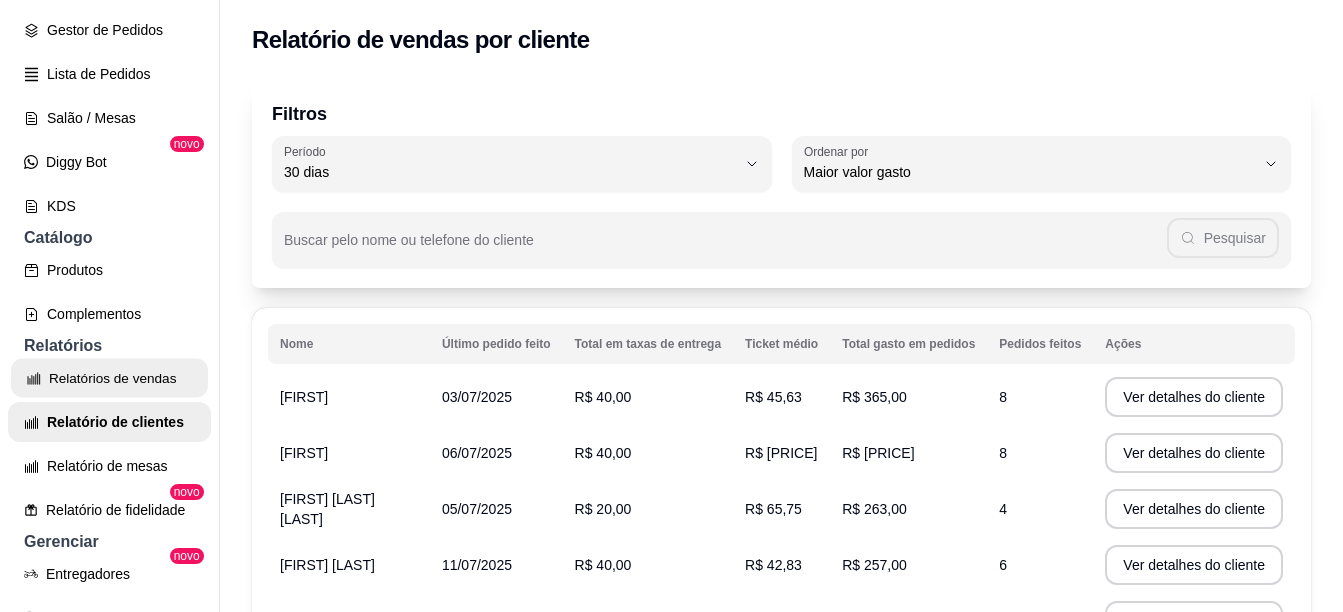 click on "Relatórios de vendas" at bounding box center [109, 378] 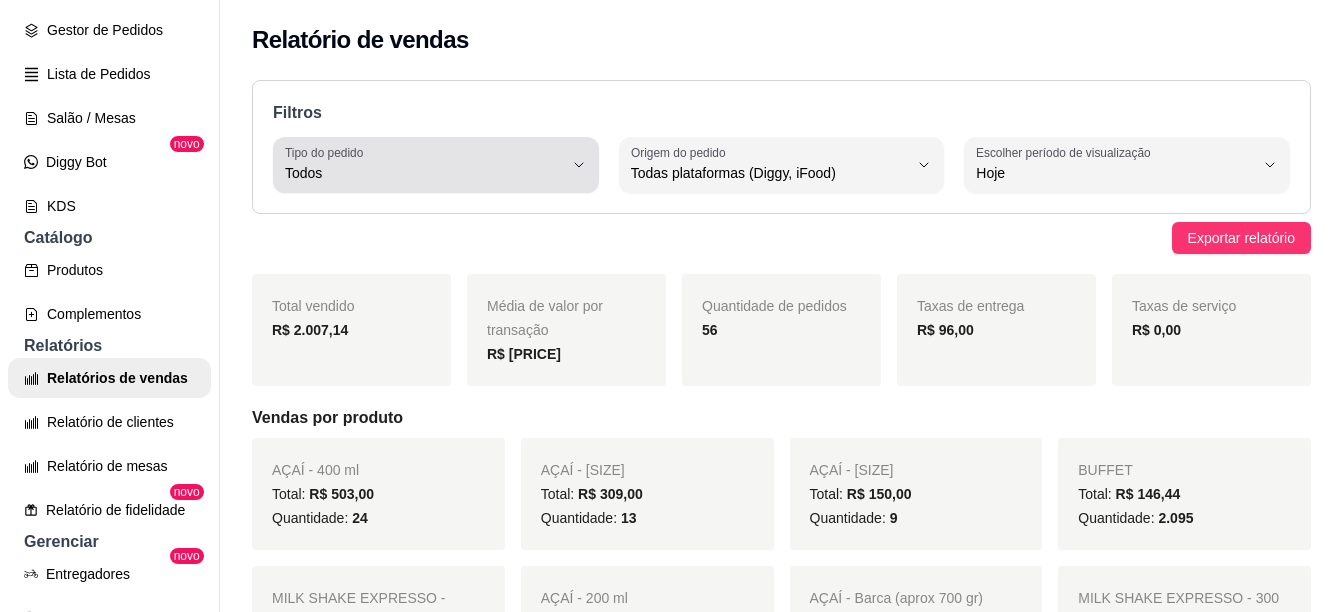 click on "Todos" at bounding box center [424, 165] 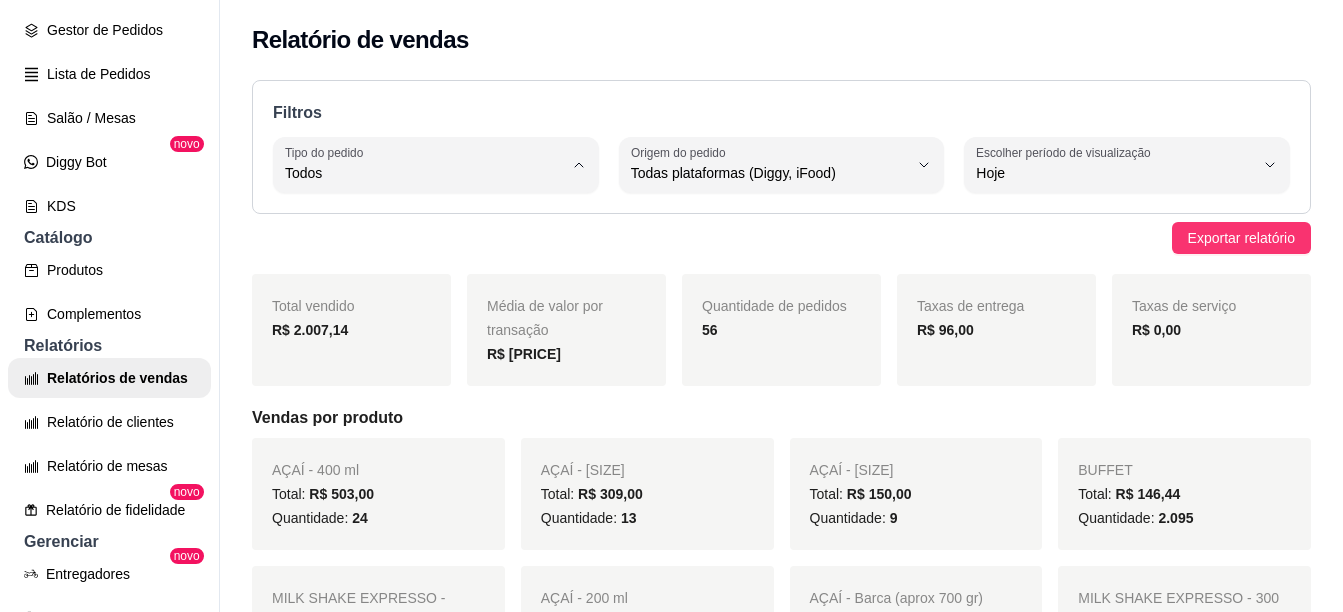click on "Entrega" at bounding box center [433, 253] 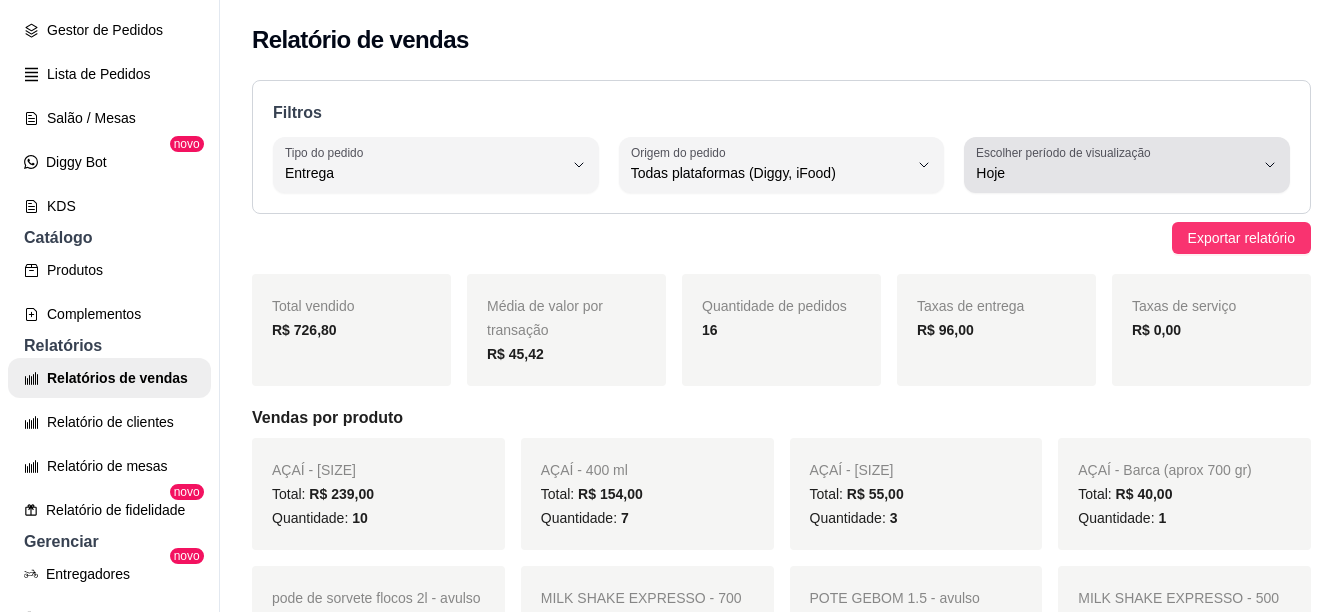 click on "Escolher período de visualização Hoje" at bounding box center (1127, 165) 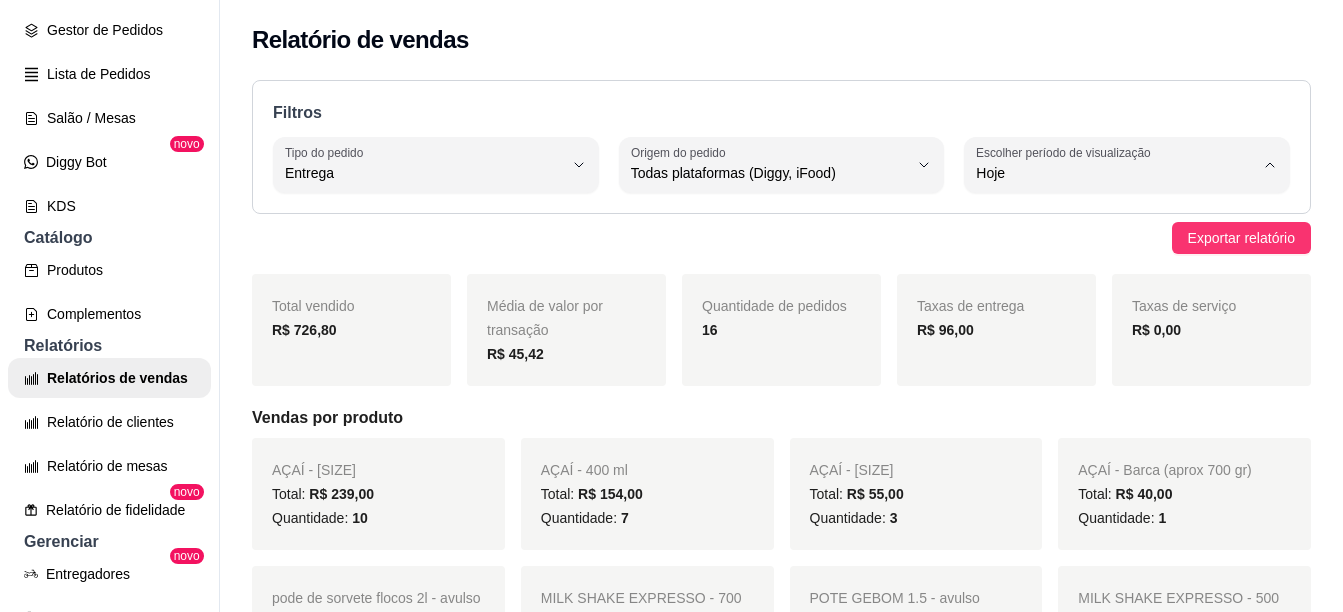 click on "Customizado" at bounding box center (1105, 416) 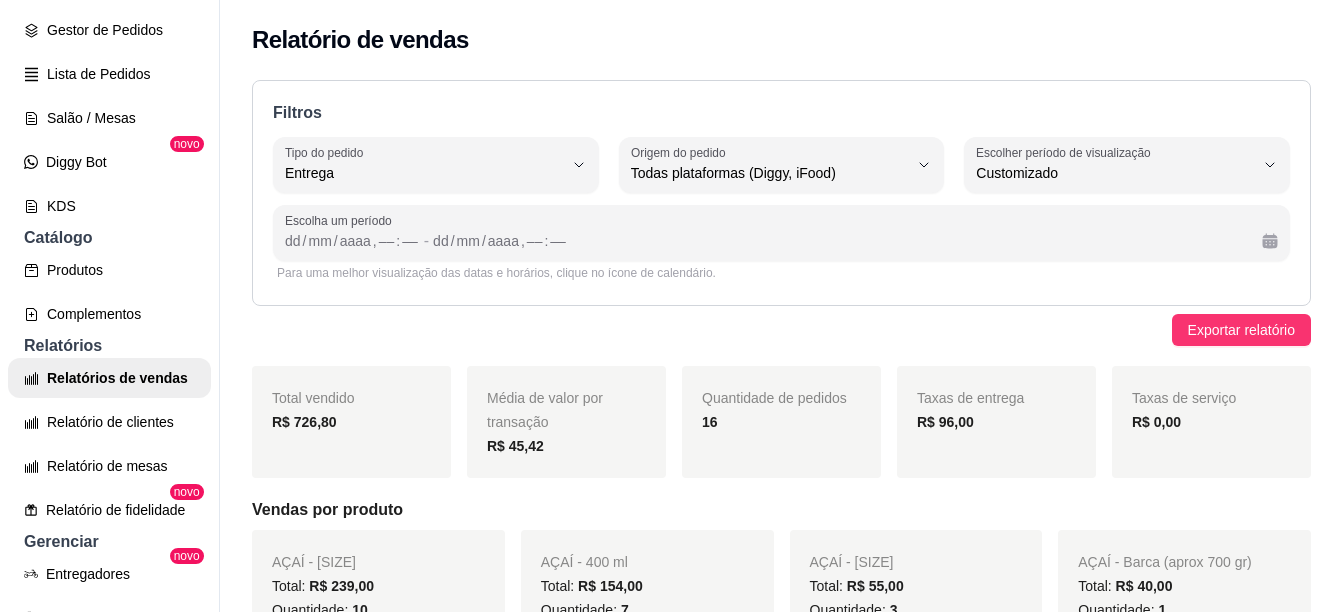 scroll, scrollTop: 19, scrollLeft: 0, axis: vertical 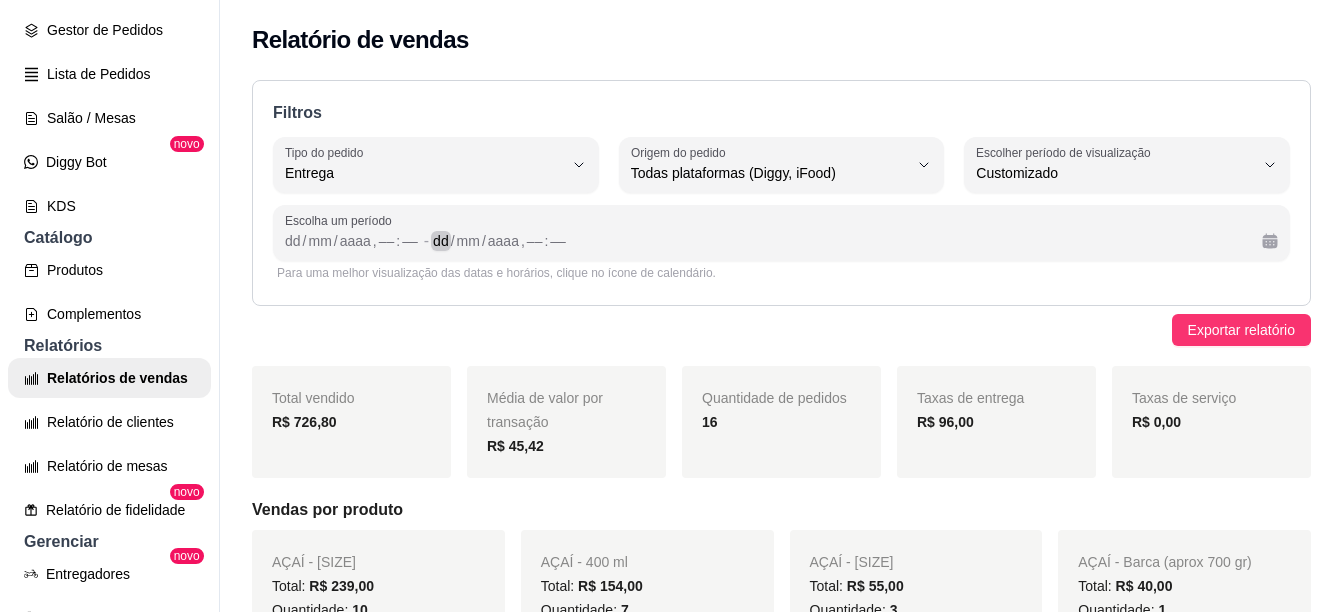 click on "dd" at bounding box center [441, 241] 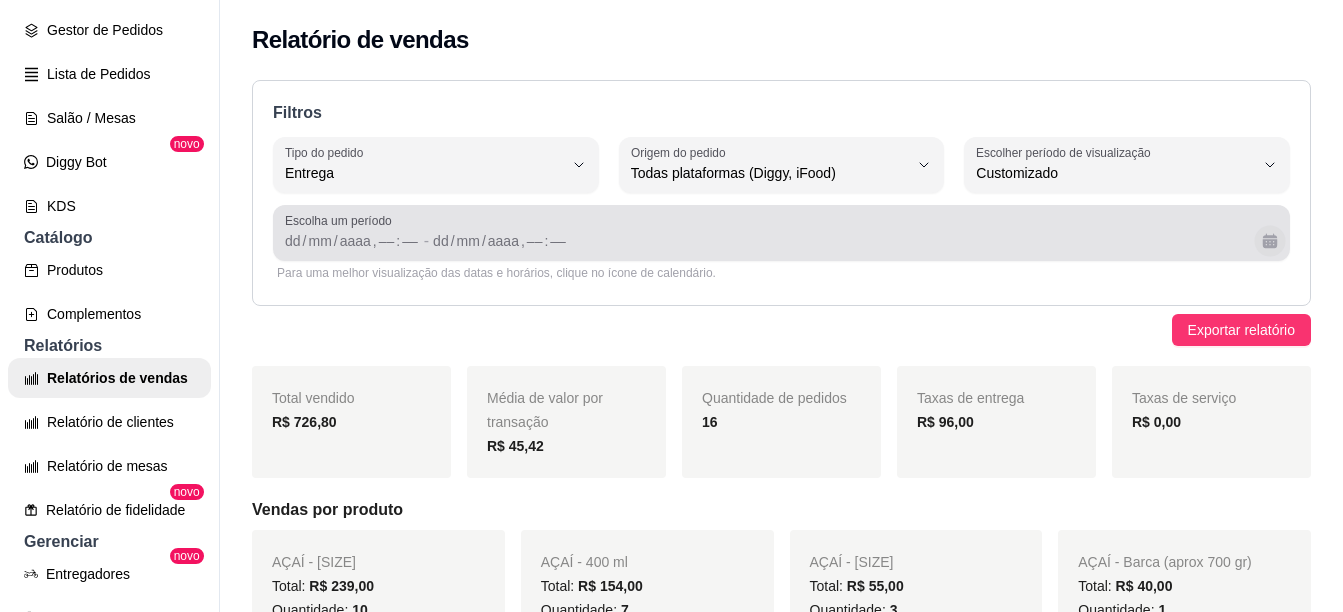 click at bounding box center [1269, 240] 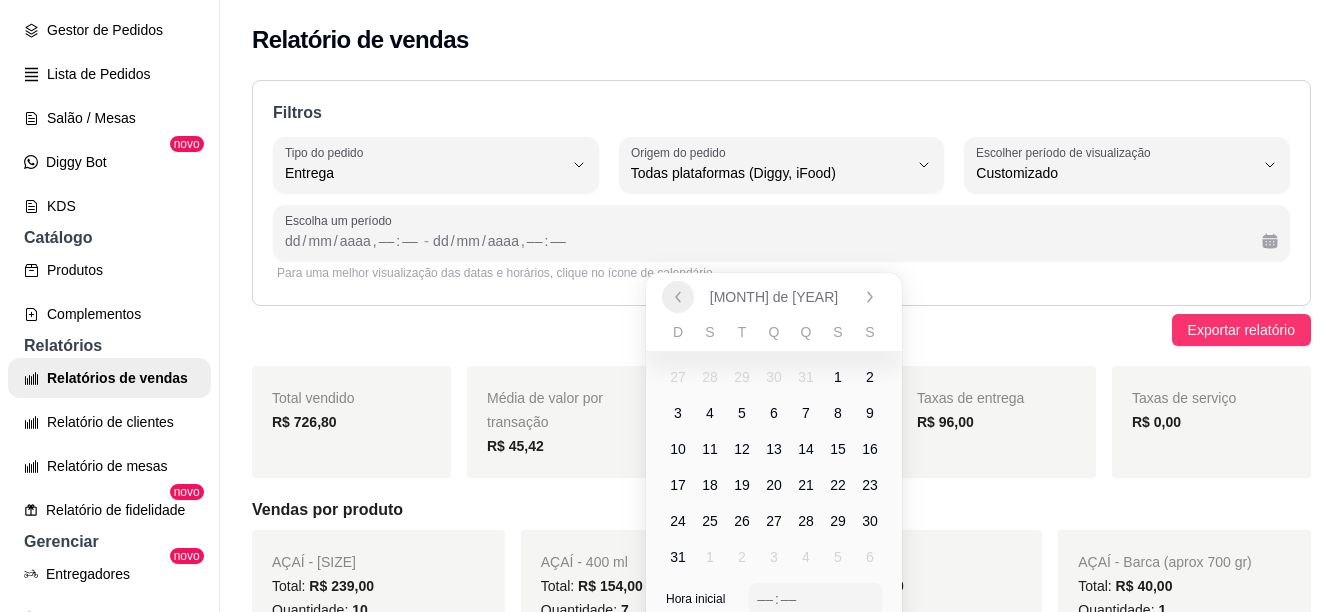click 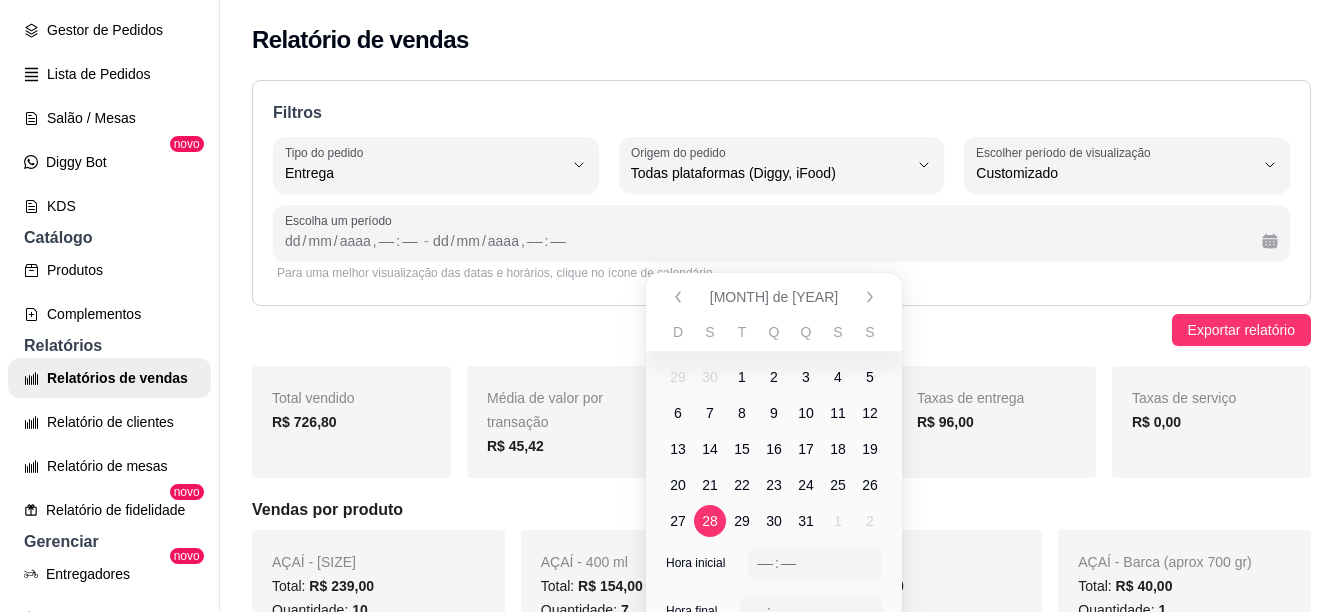 click on "28" at bounding box center [710, 521] 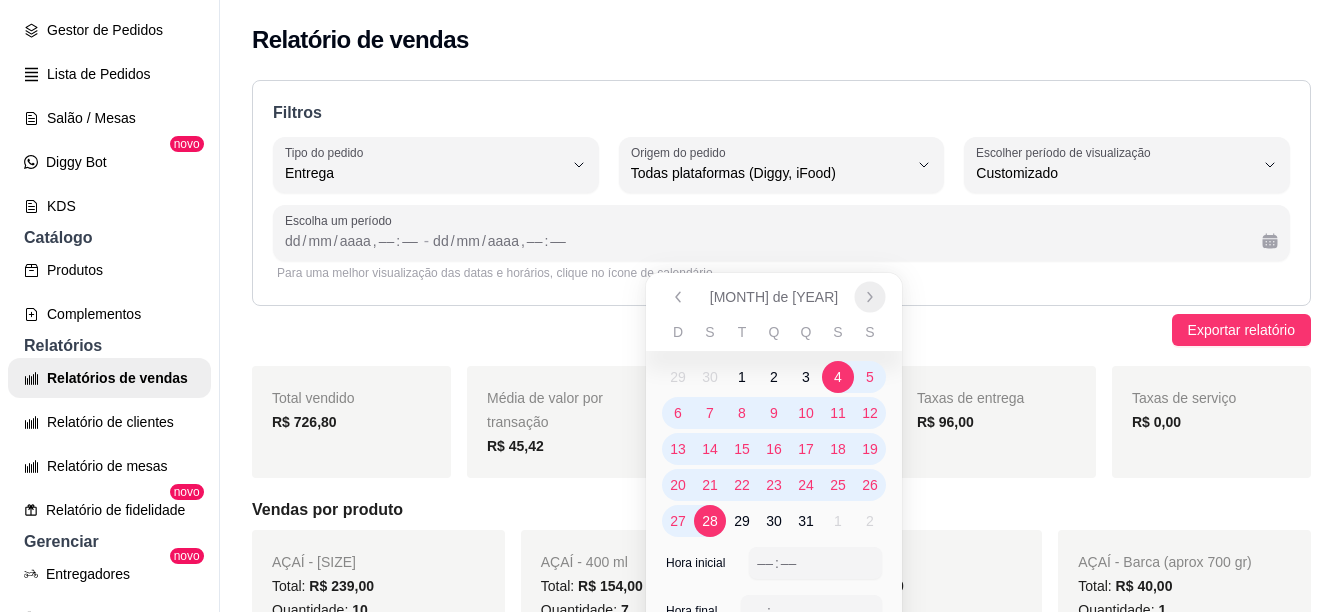 click 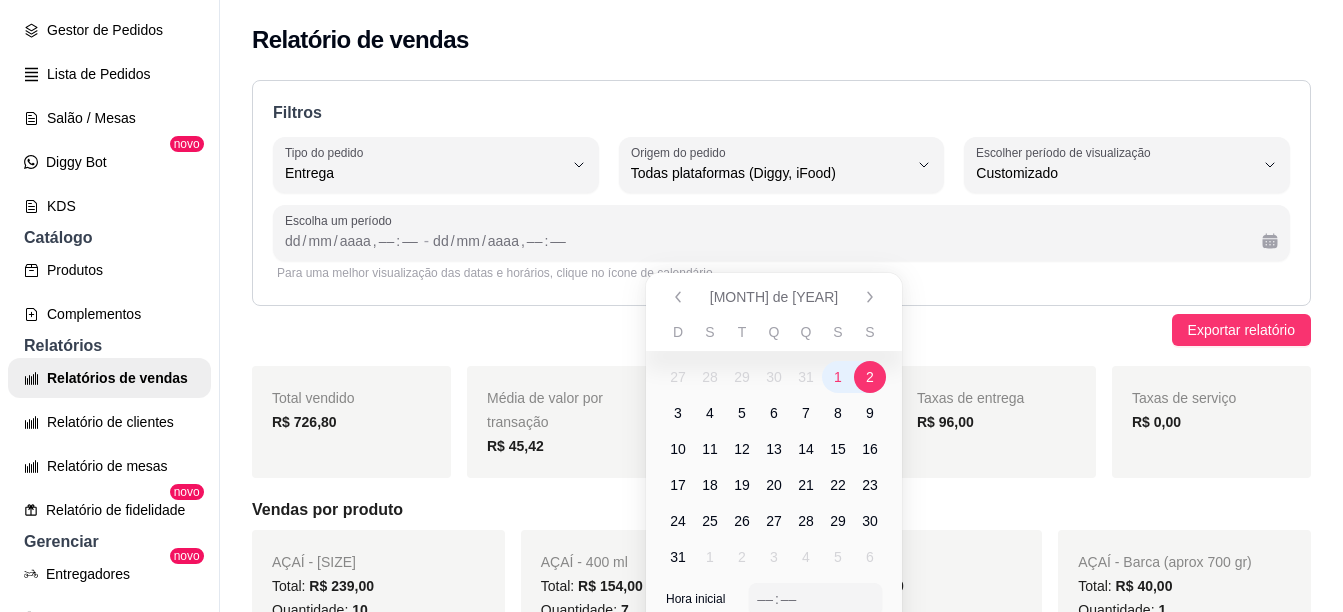 click on "2" at bounding box center [870, 377] 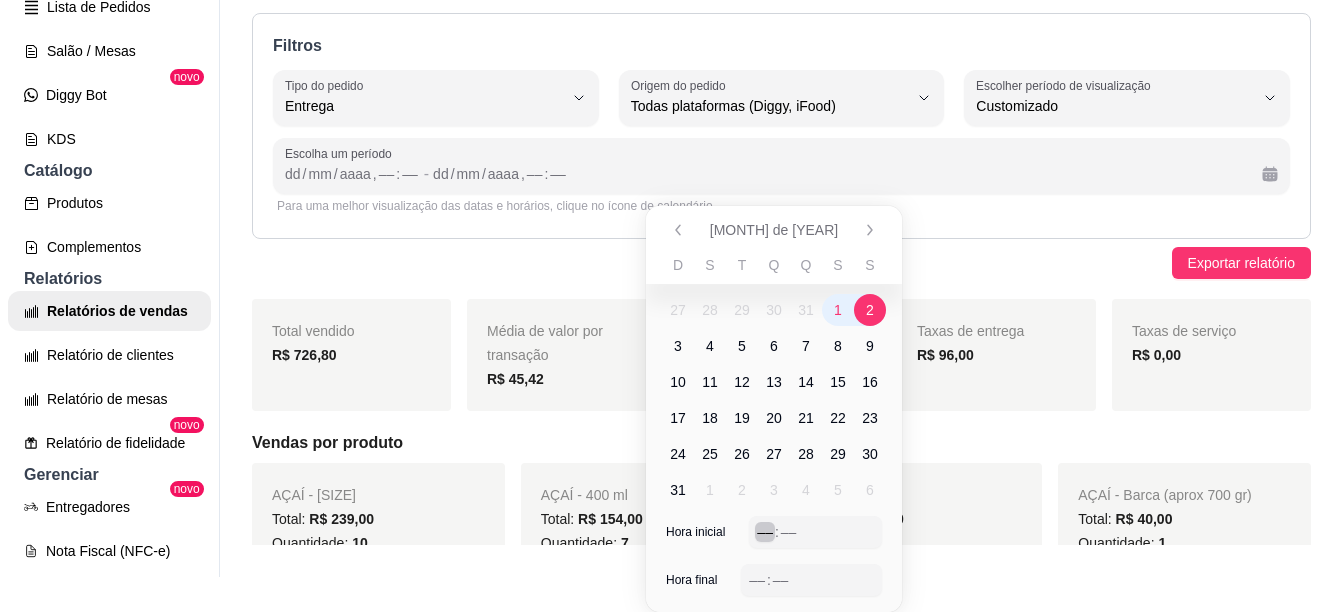 click on "–– : ––" at bounding box center (815, 532) 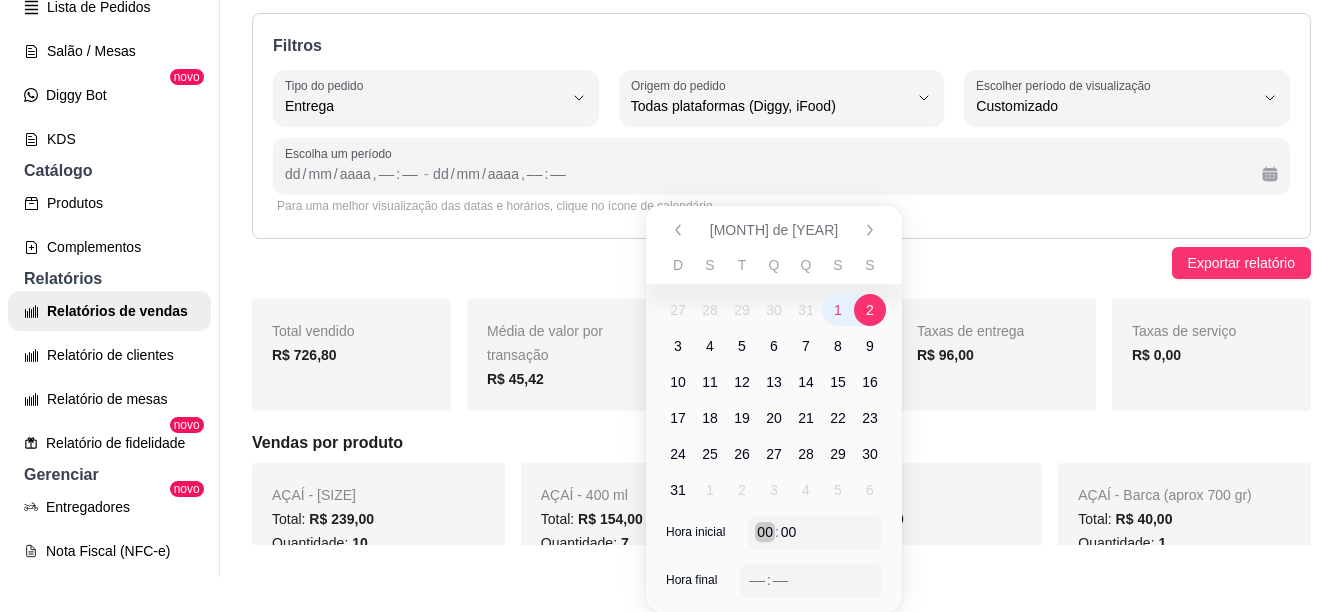 click on "Hora inicial 00 : 00" at bounding box center (774, 540) 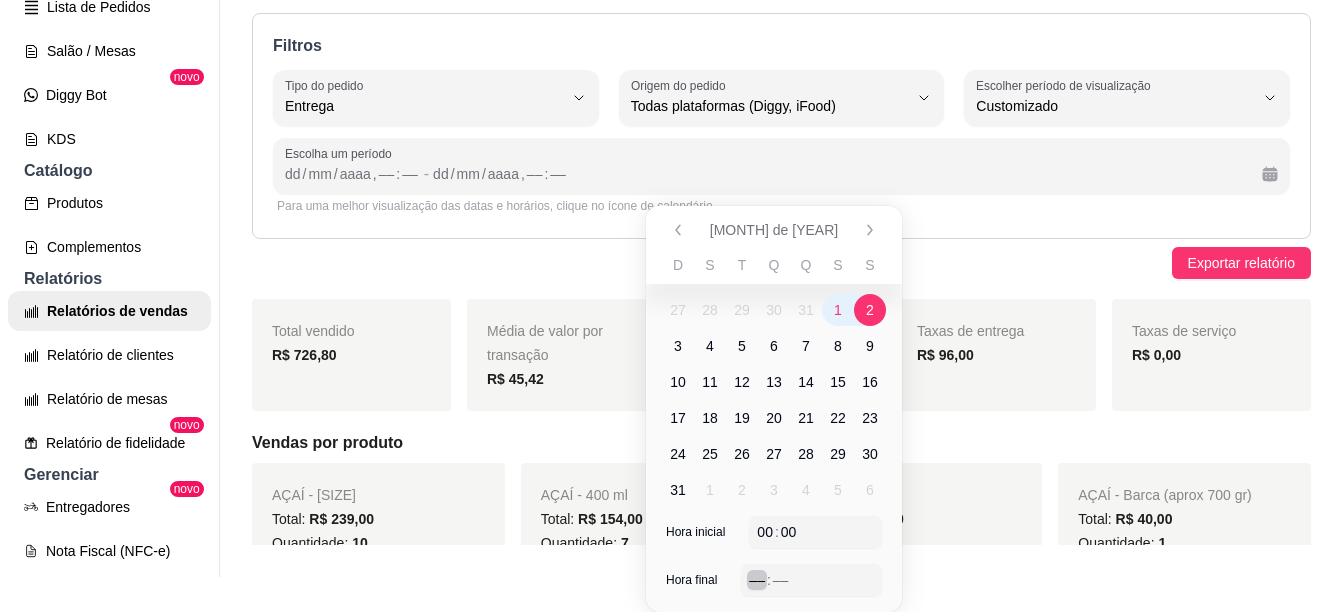 click on ":" at bounding box center [769, 580] 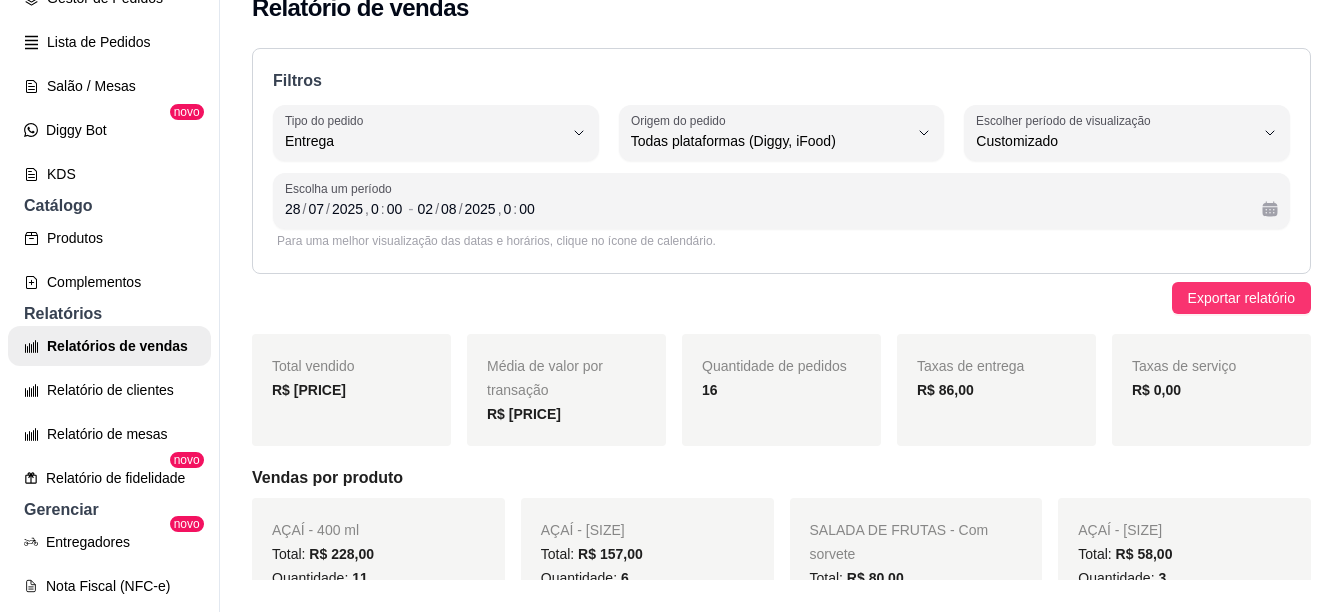 click on "Taxas de entrega R$ 86,00" at bounding box center (996, 390) 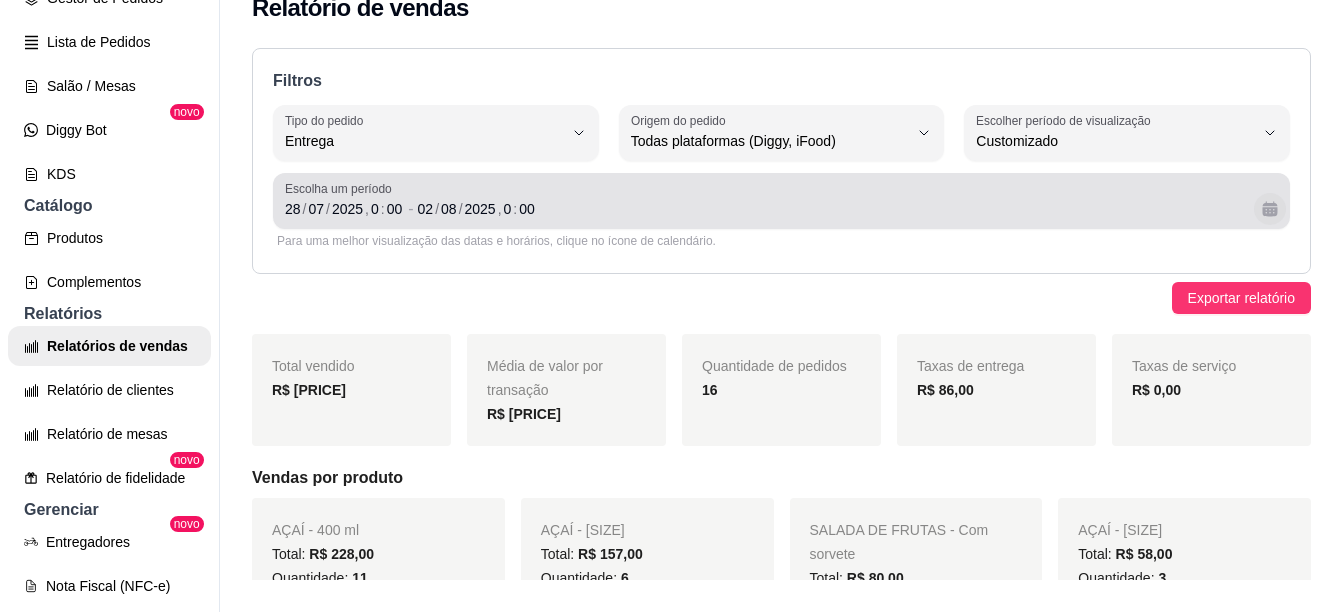 click at bounding box center (1270, 209) 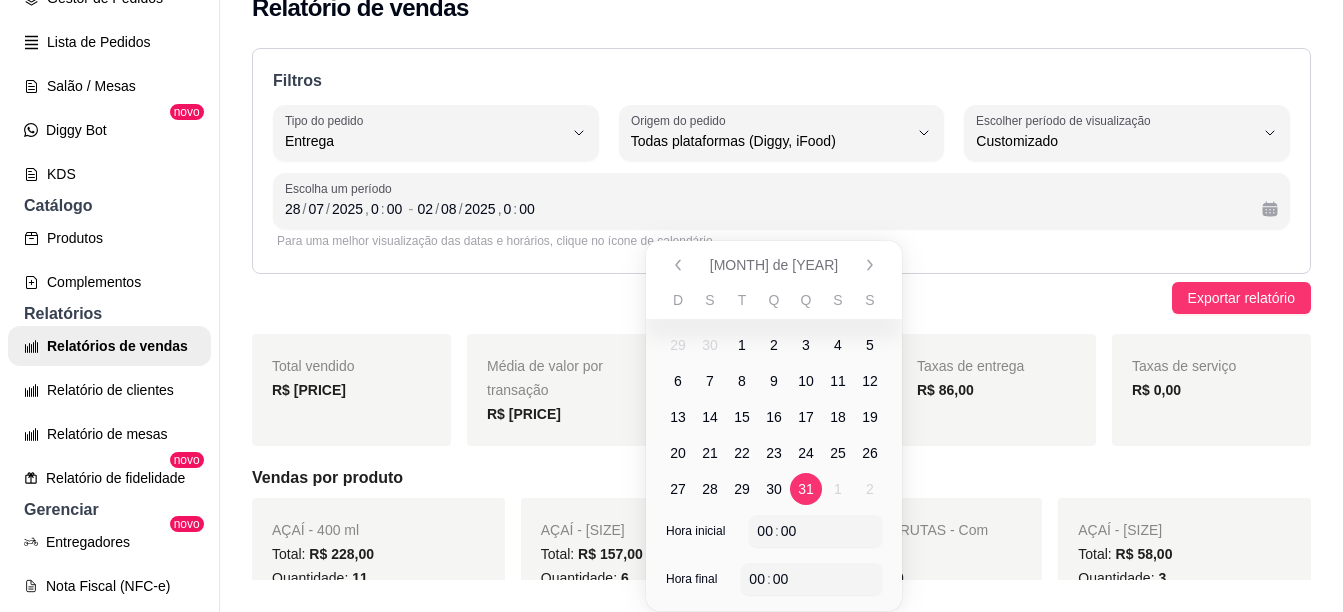 click on "31" at bounding box center (806, 489) 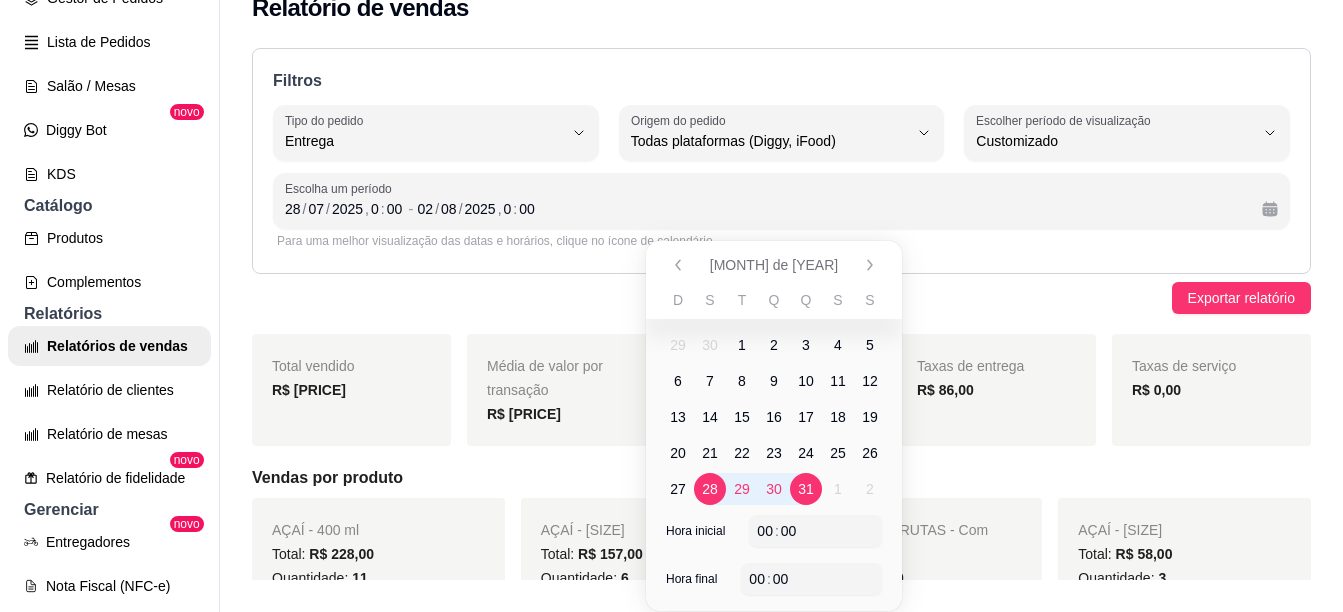 click on "28" at bounding box center (710, 489) 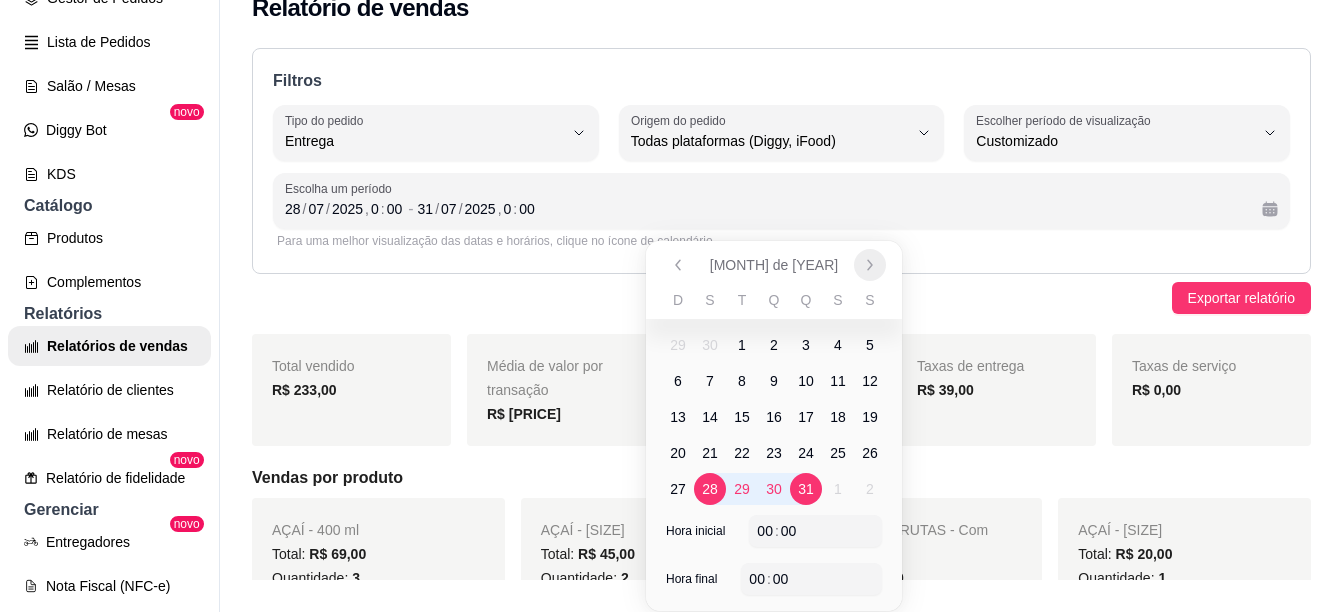 click 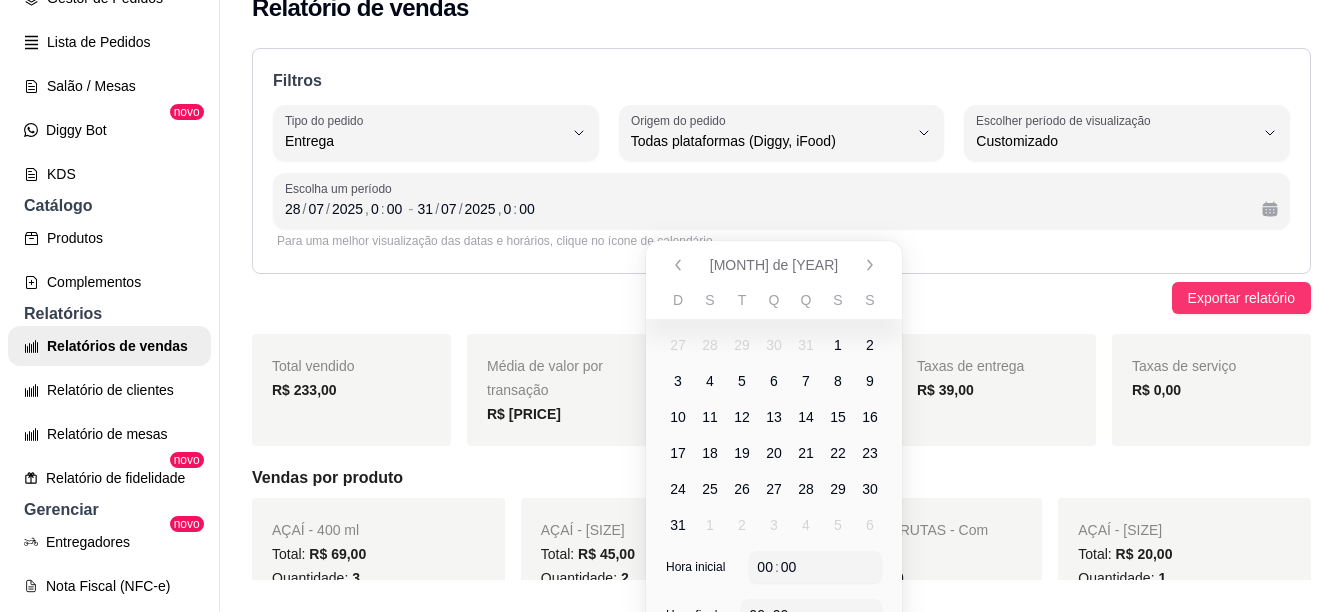 click on "1" at bounding box center [838, 345] 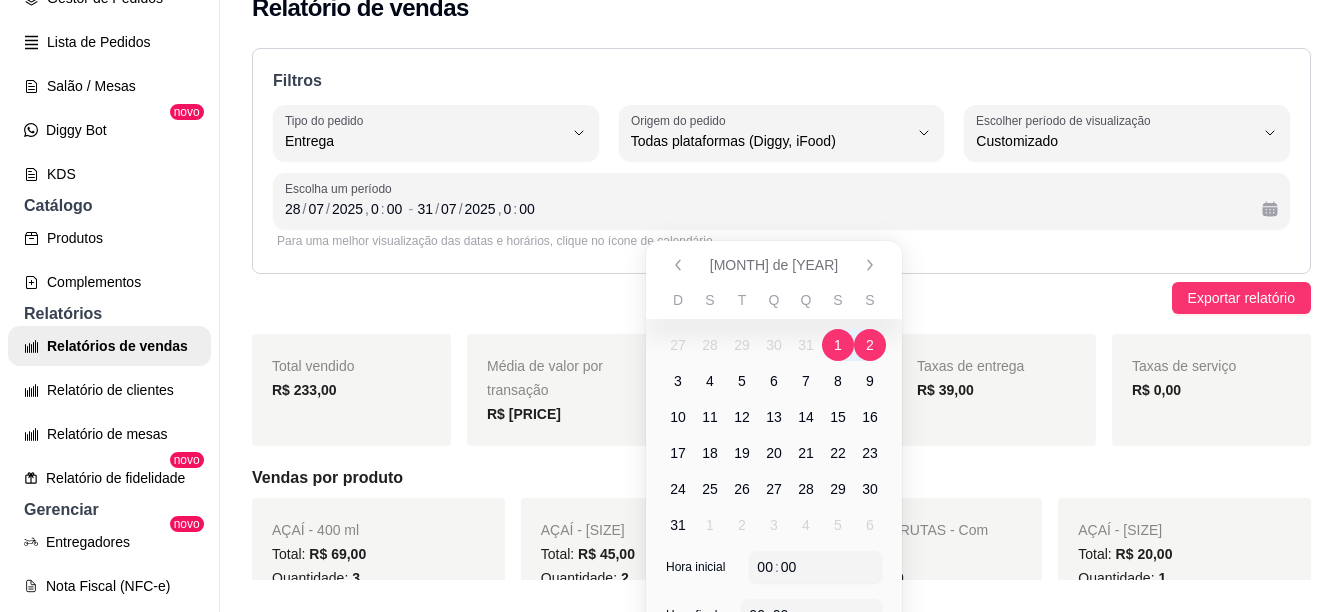 click on "2" at bounding box center (870, 345) 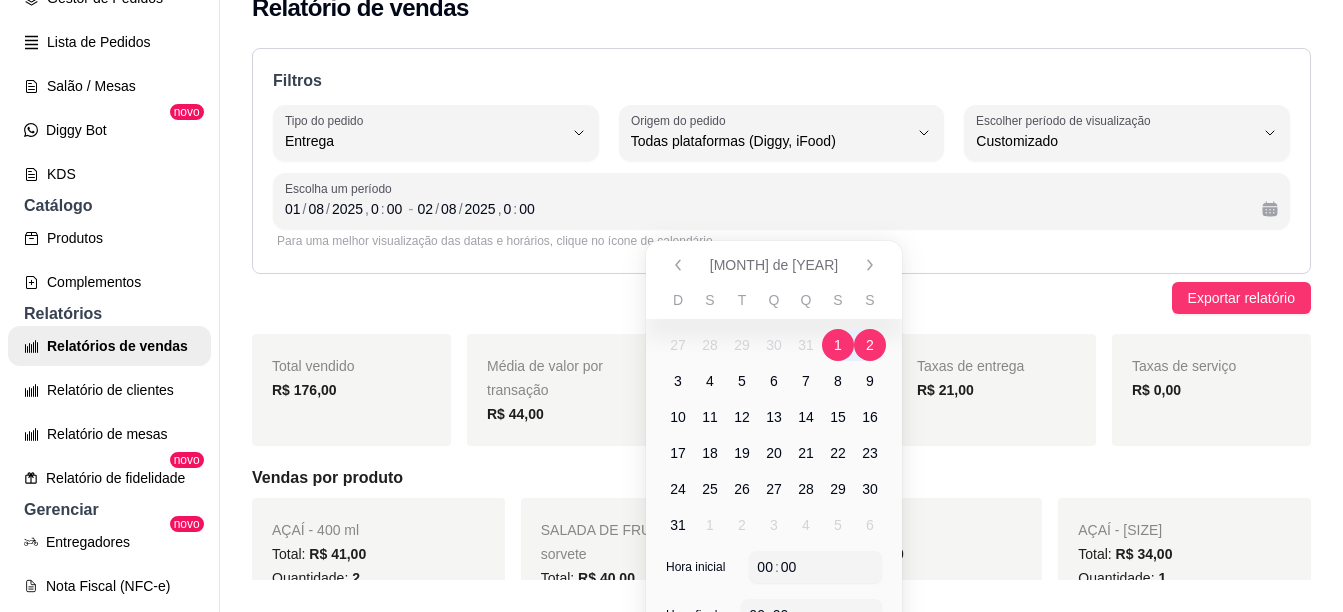 click on "2" at bounding box center (870, 345) 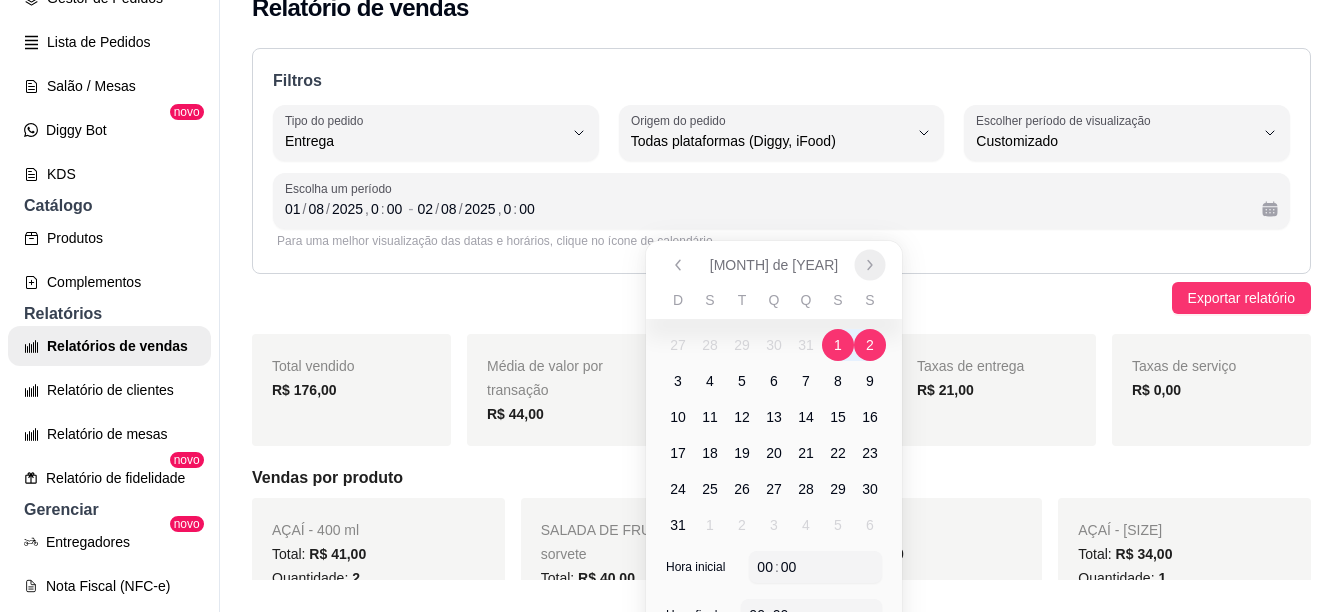 click 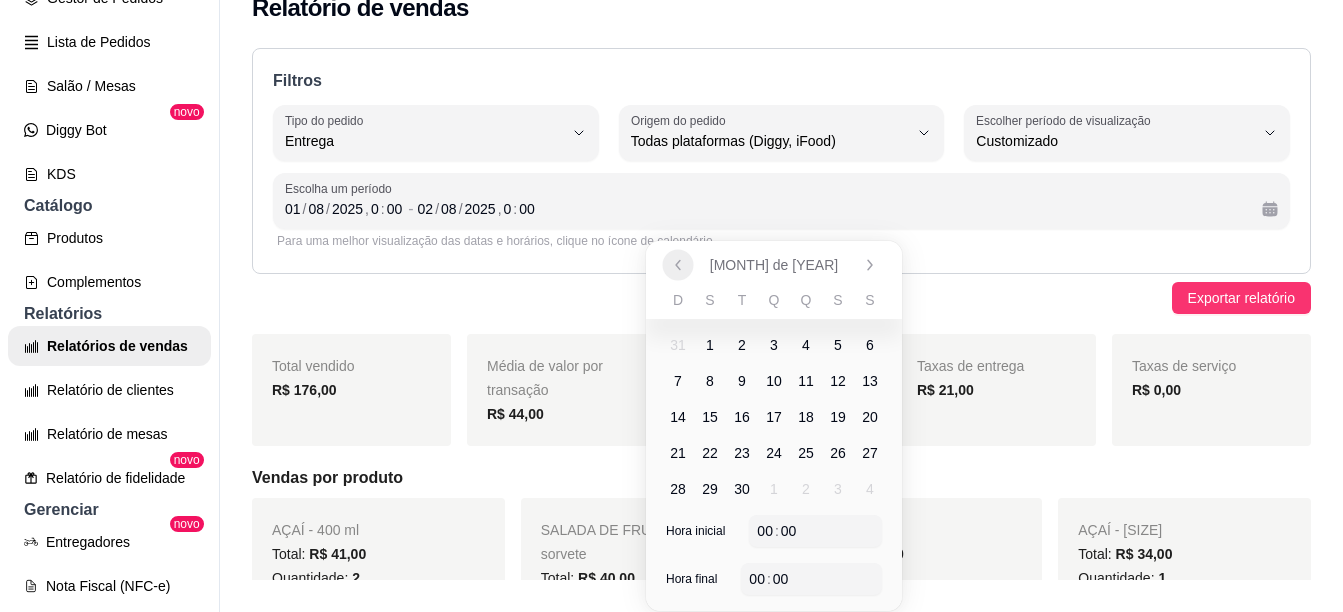 click at bounding box center [677, 264] 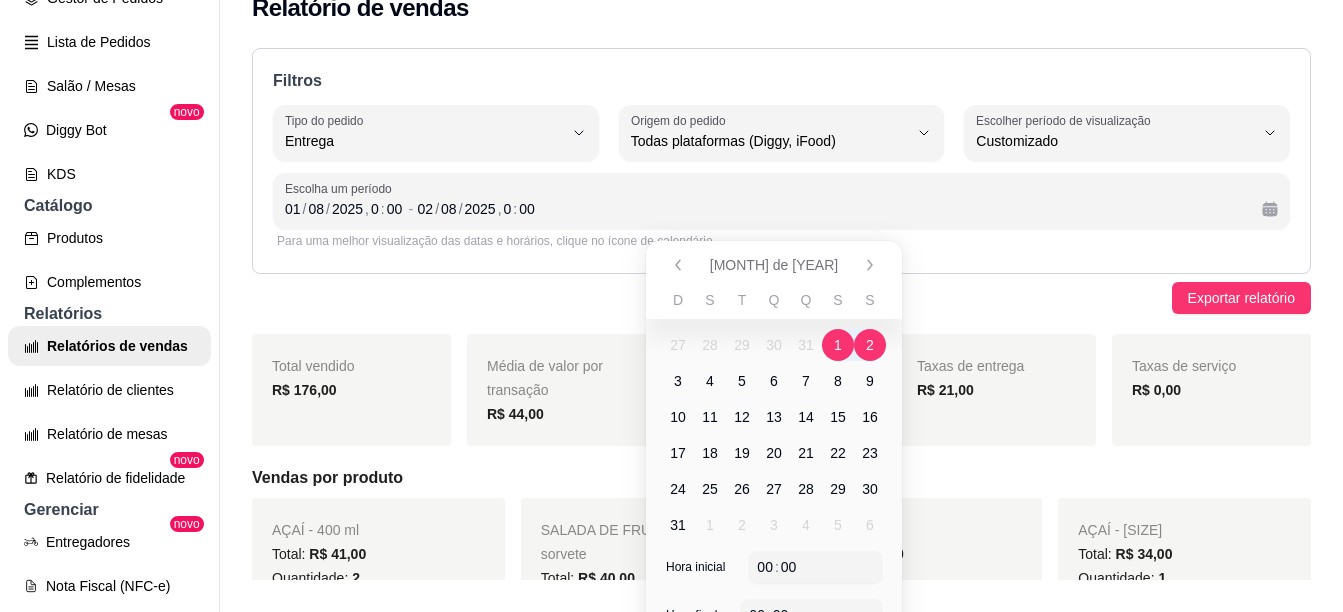 click on "1" at bounding box center [838, 345] 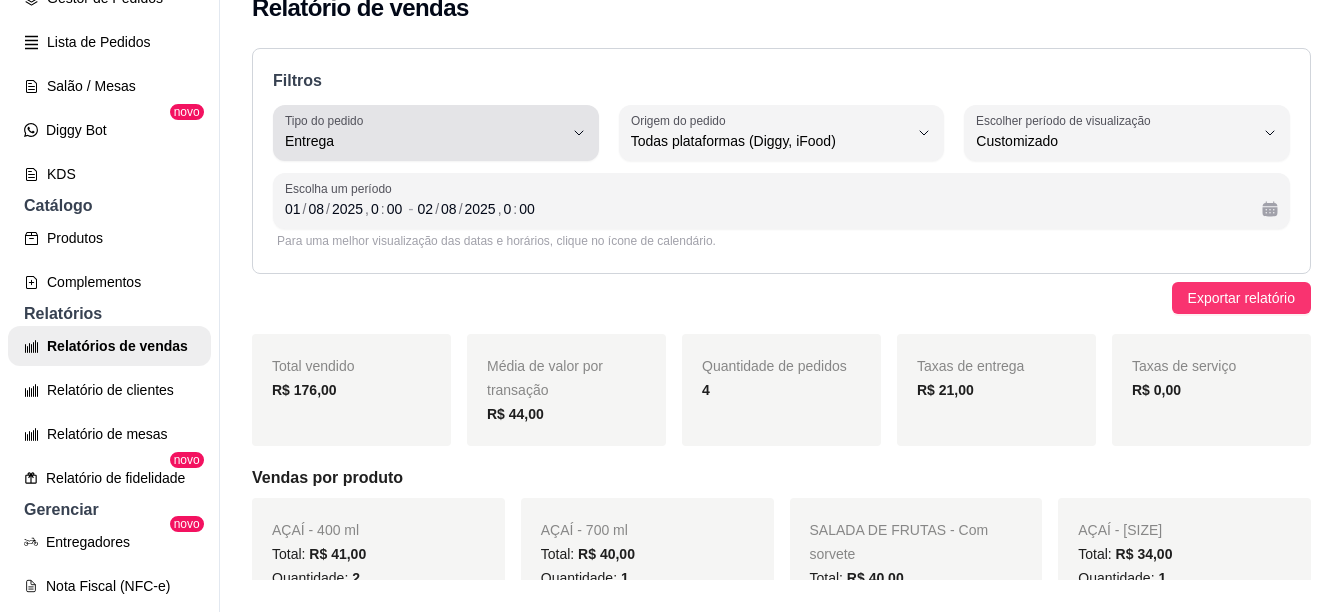 click on "Tipo do pedido Entrega" at bounding box center (436, 133) 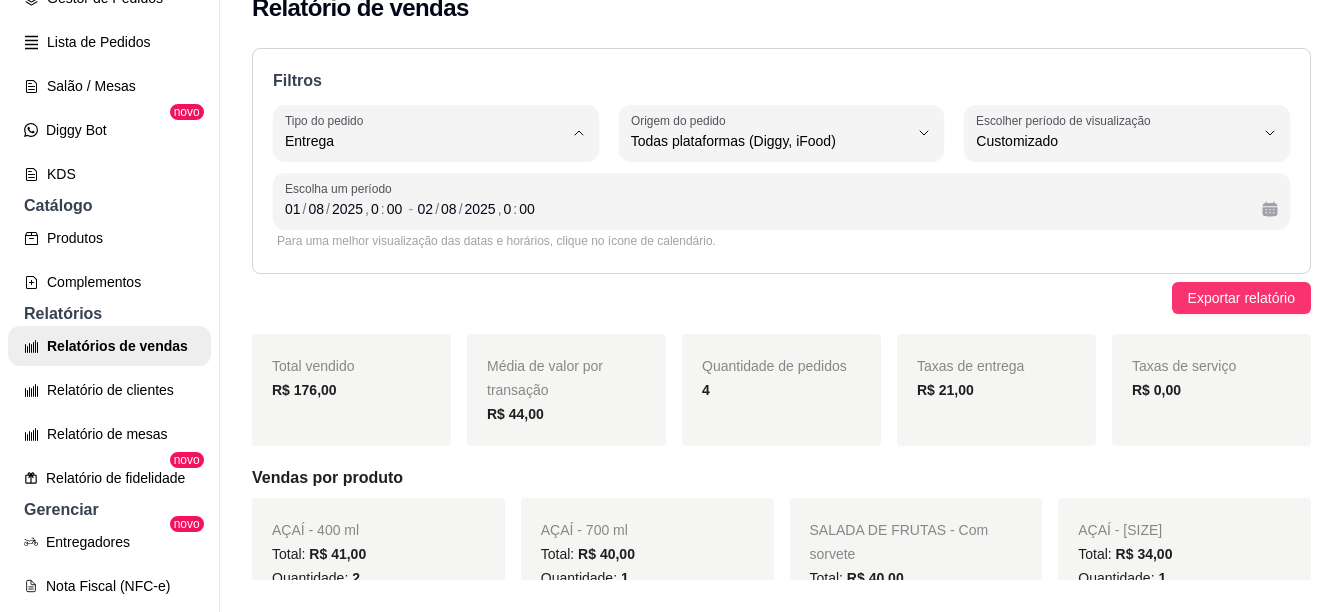 click on "Todos" at bounding box center [424, 188] 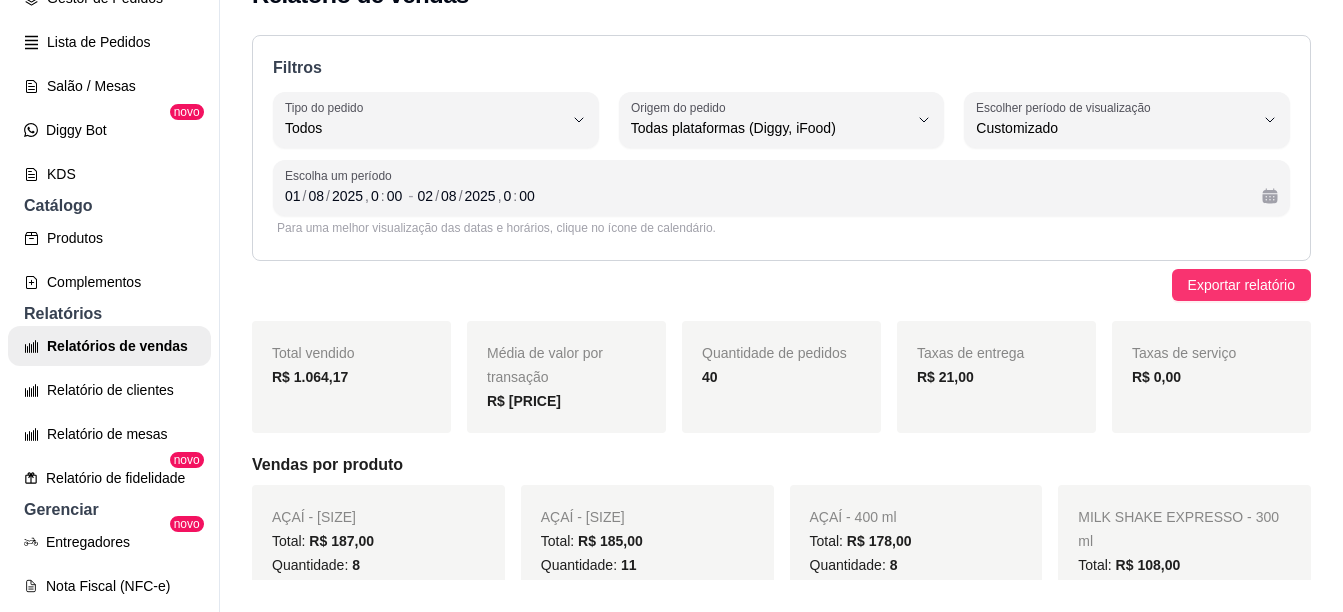 scroll, scrollTop: 0, scrollLeft: 0, axis: both 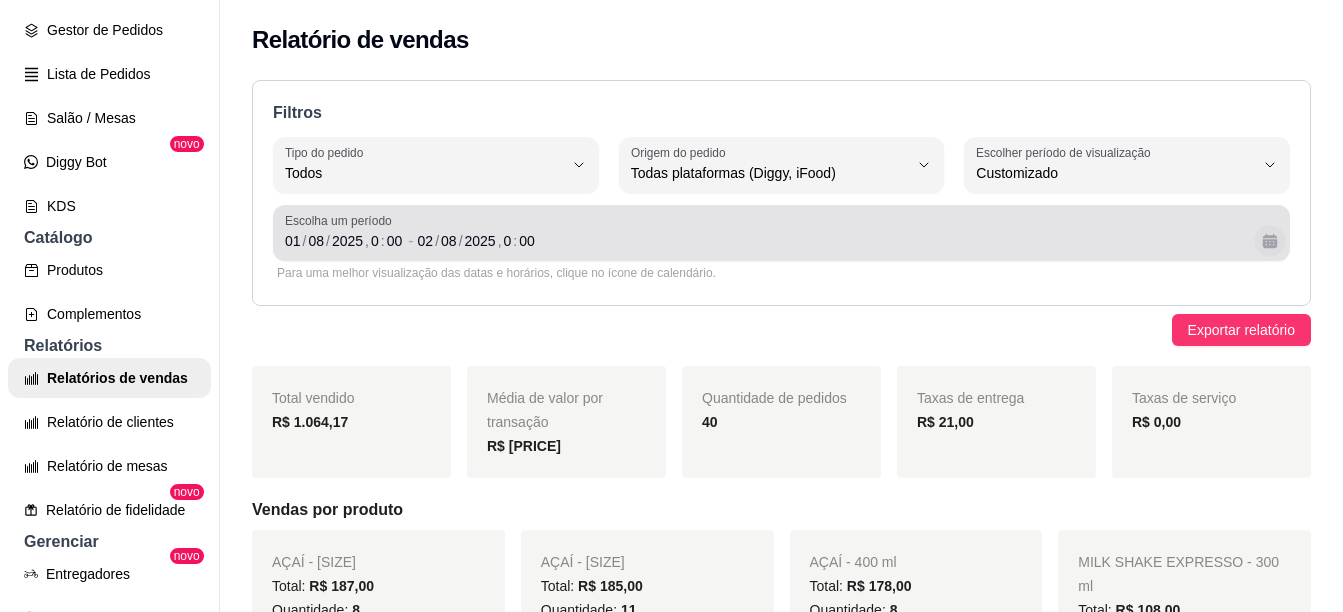 click at bounding box center (1269, 240) 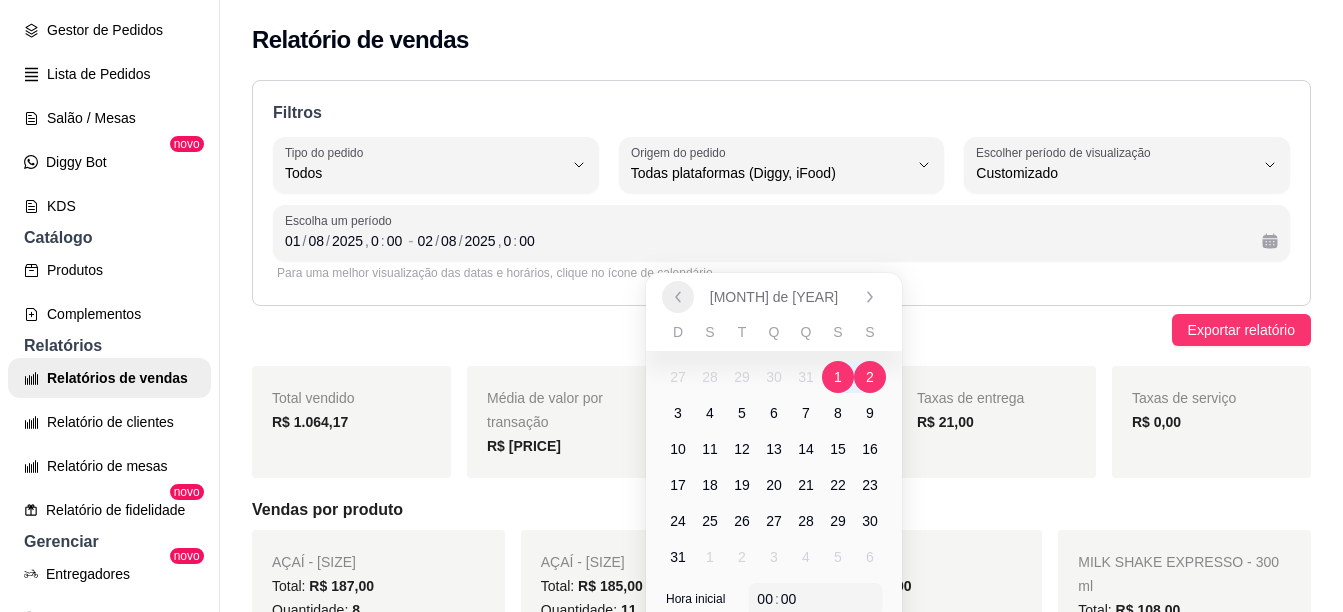 click 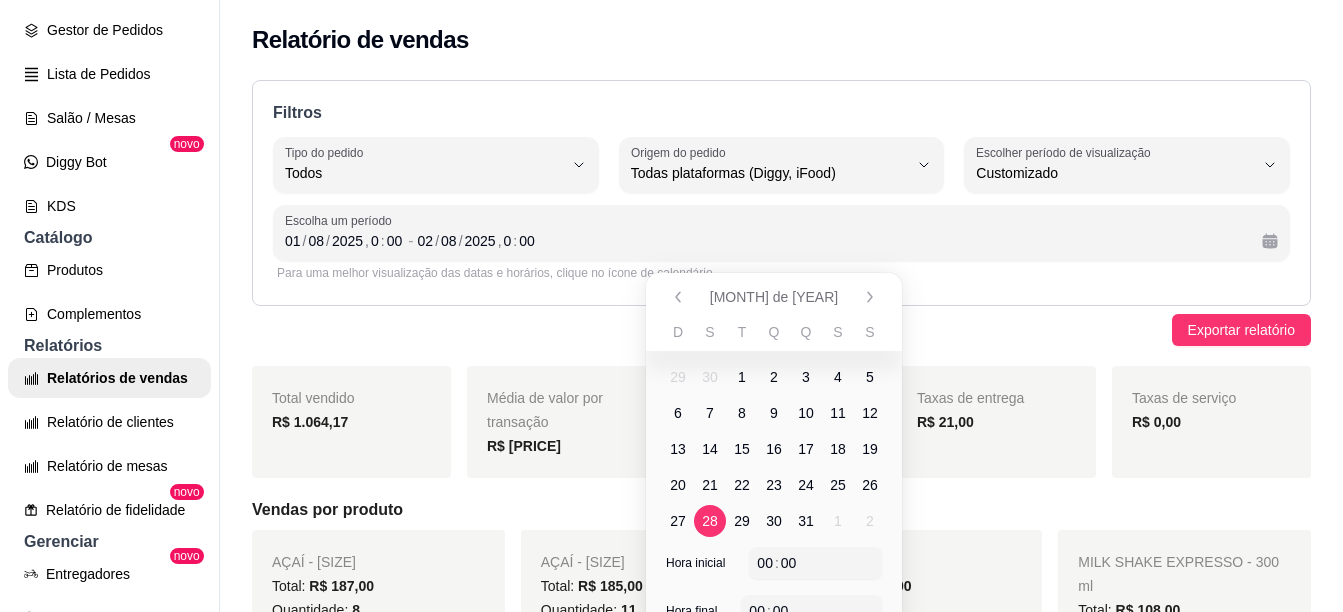 click on "28" at bounding box center (710, 521) 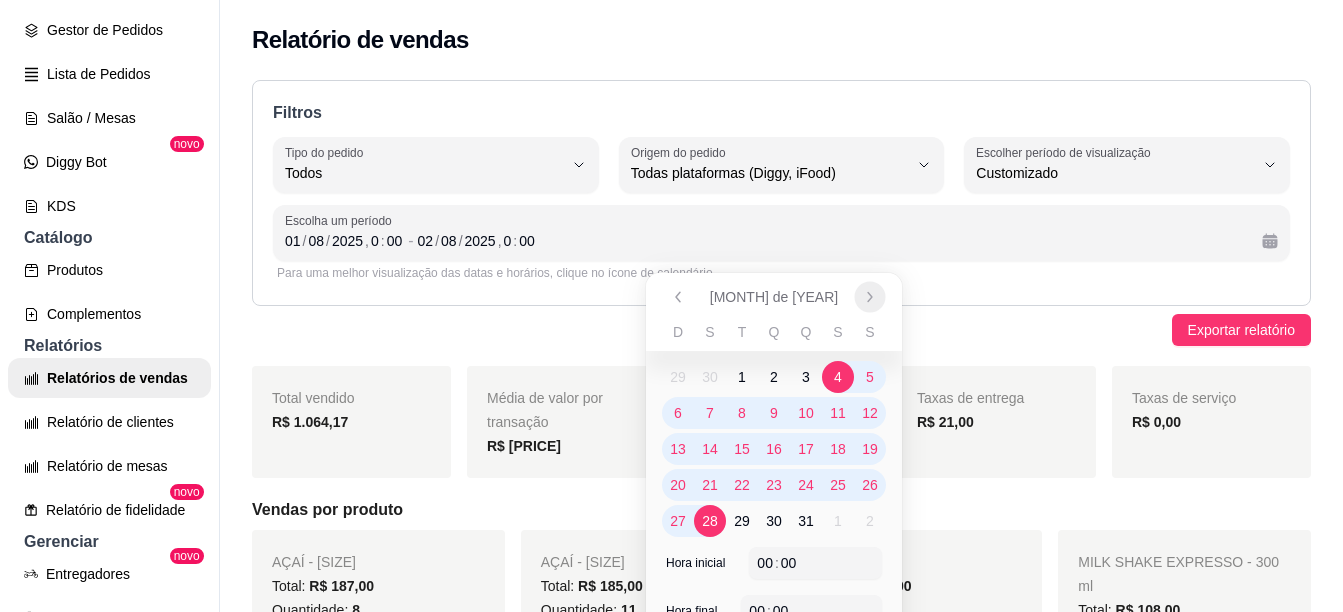 click 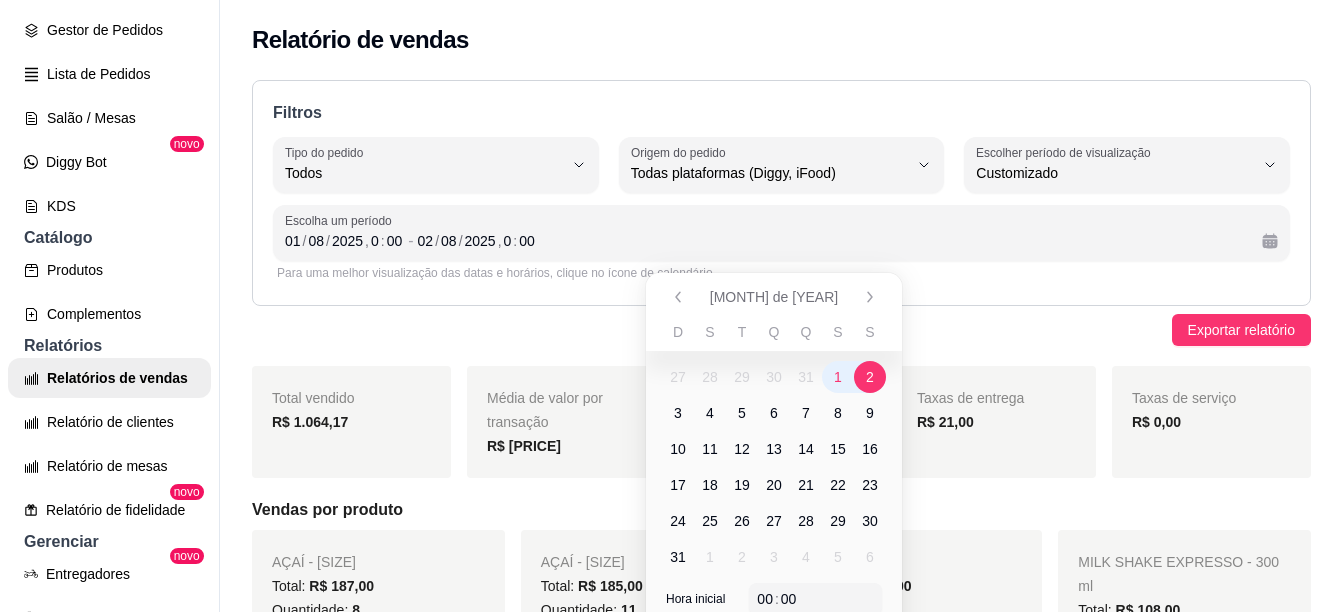 click on "2" at bounding box center (870, 377) 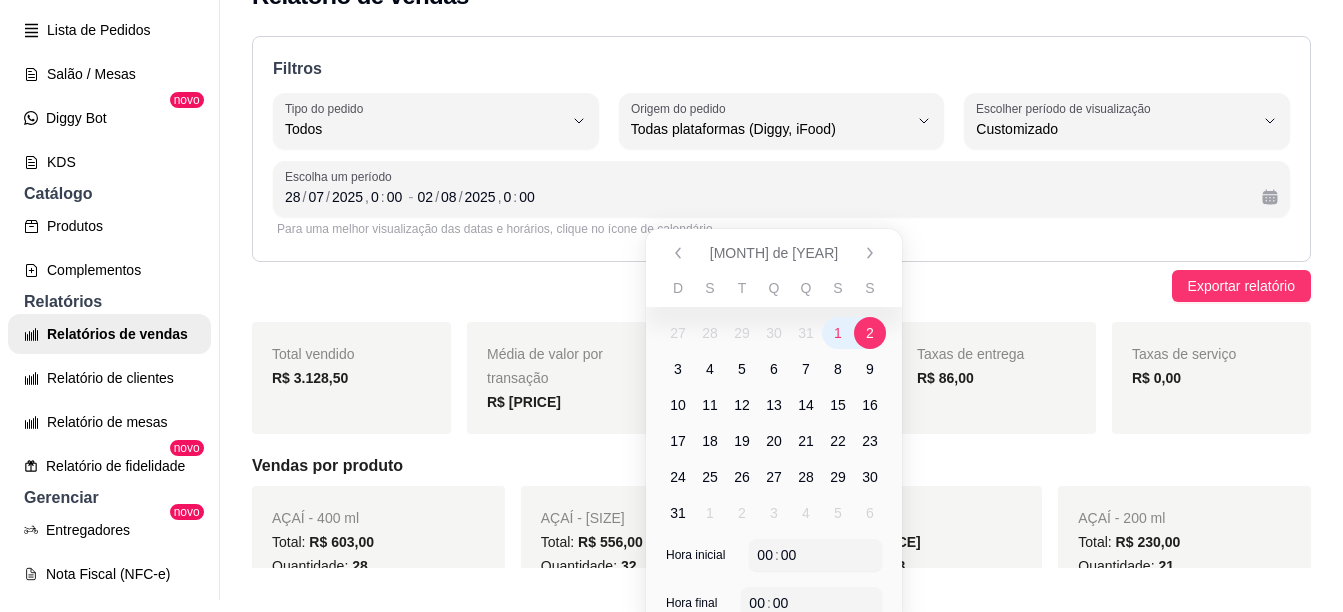 scroll, scrollTop: 67, scrollLeft: 0, axis: vertical 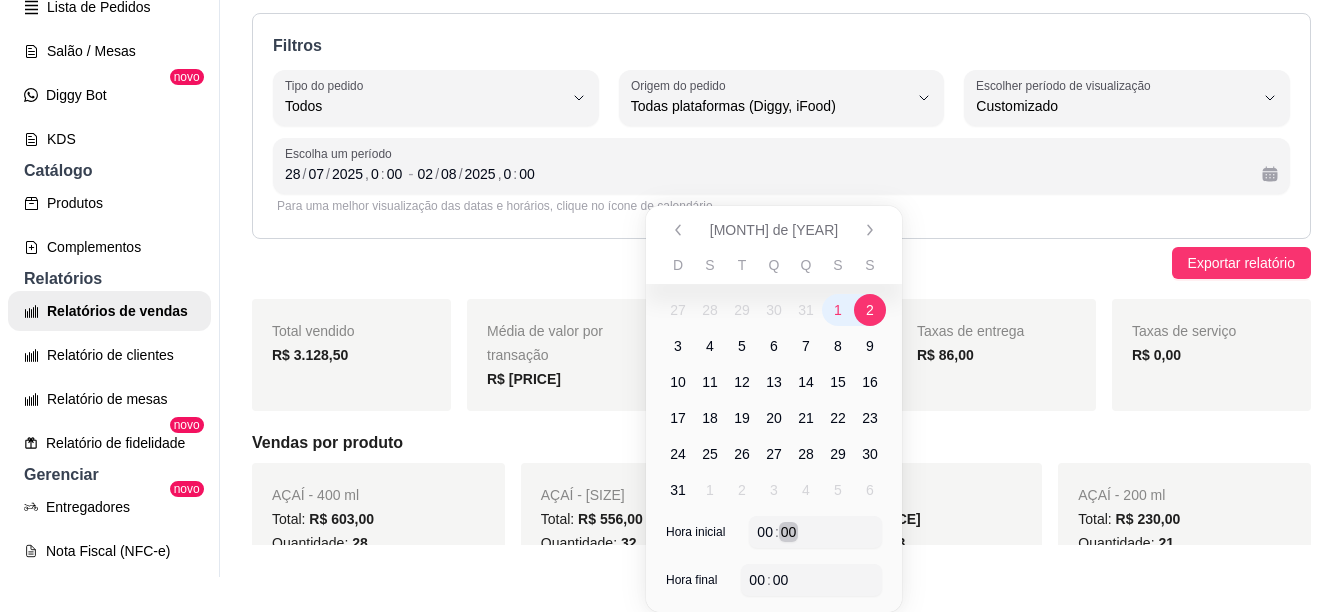 click on "00" at bounding box center (789, 532) 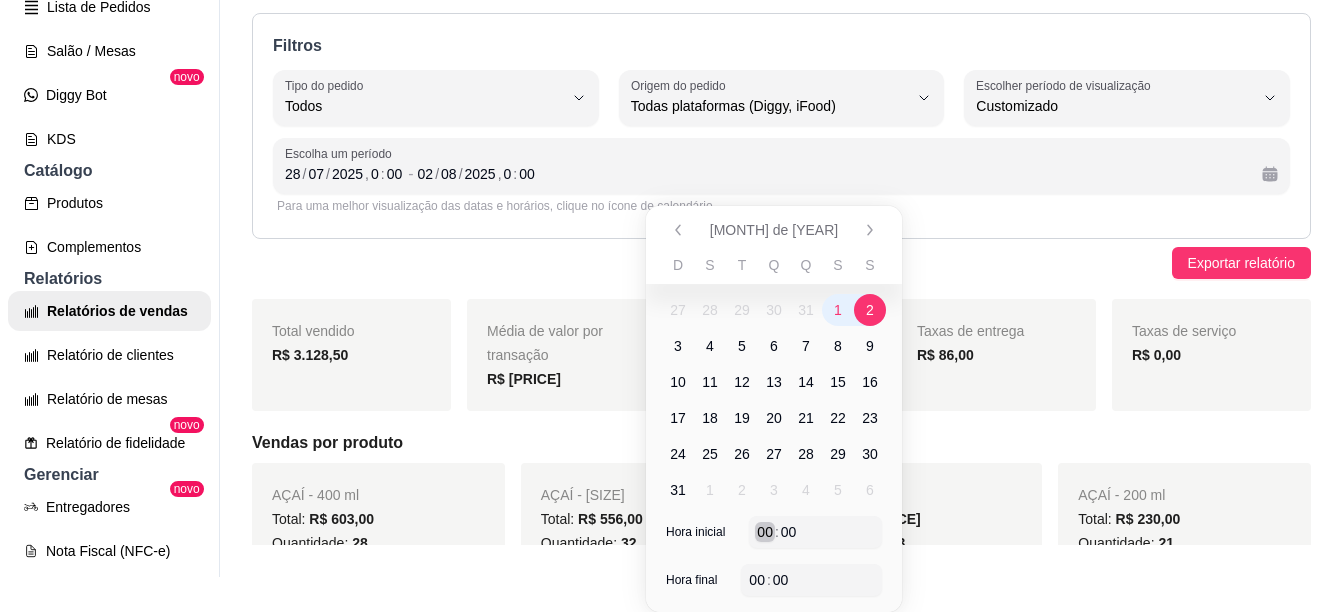 click on ":" at bounding box center [777, 532] 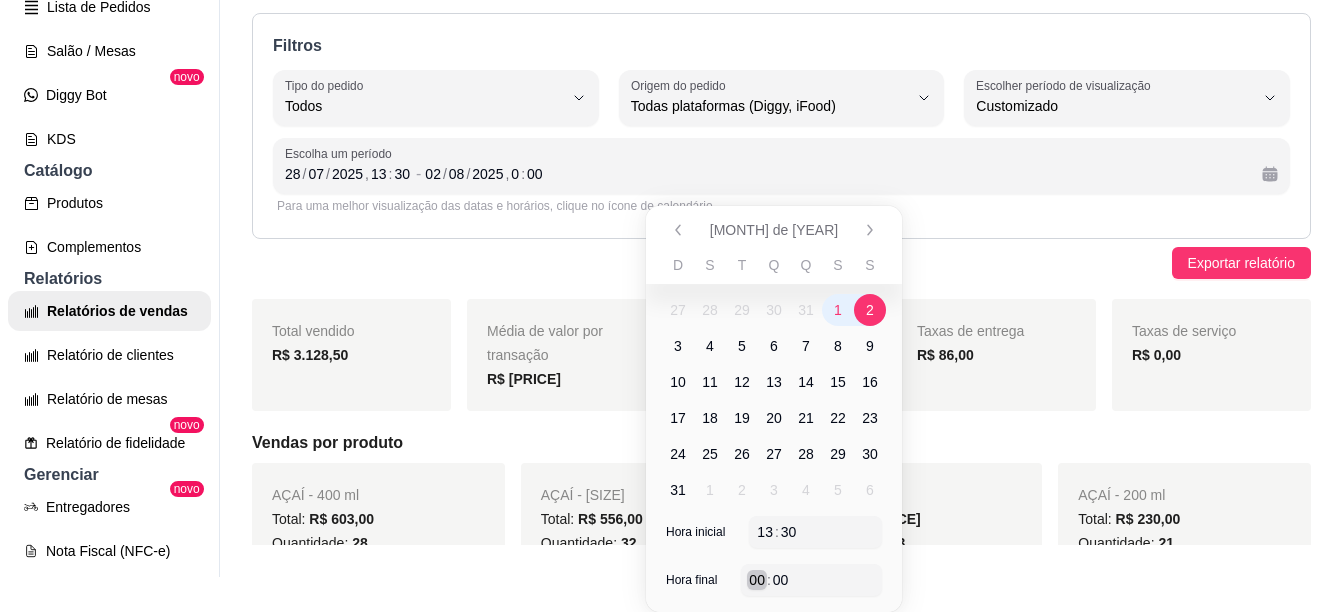 click on ":" at bounding box center [769, 580] 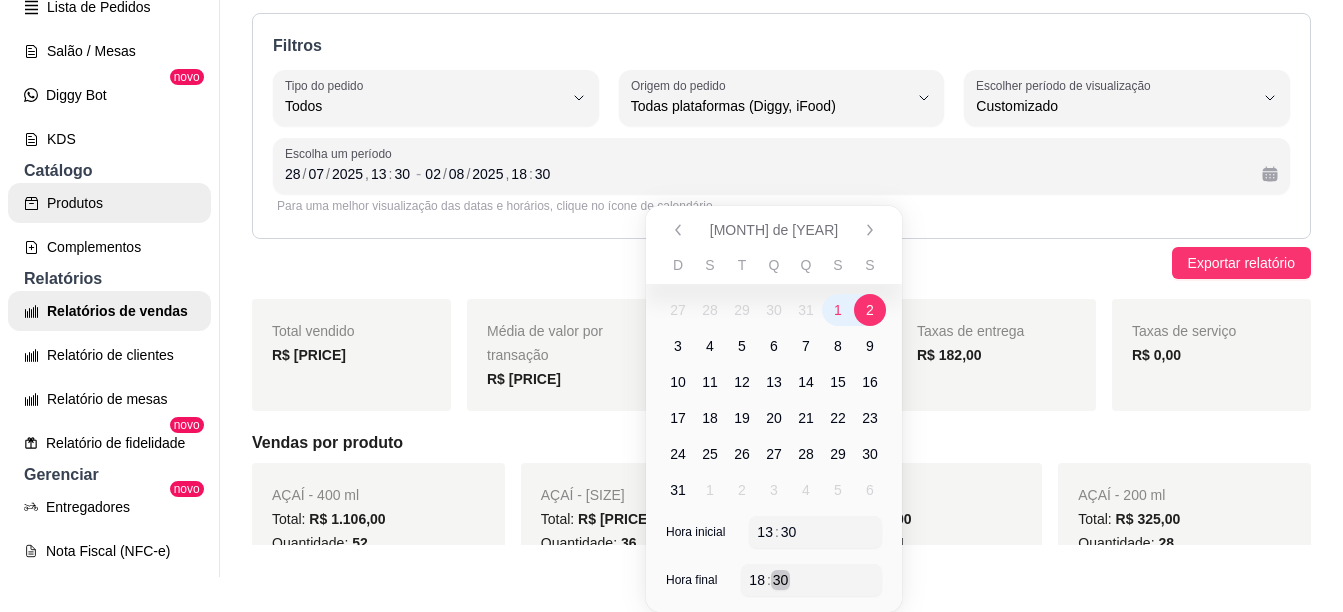 scroll, scrollTop: 0, scrollLeft: 0, axis: both 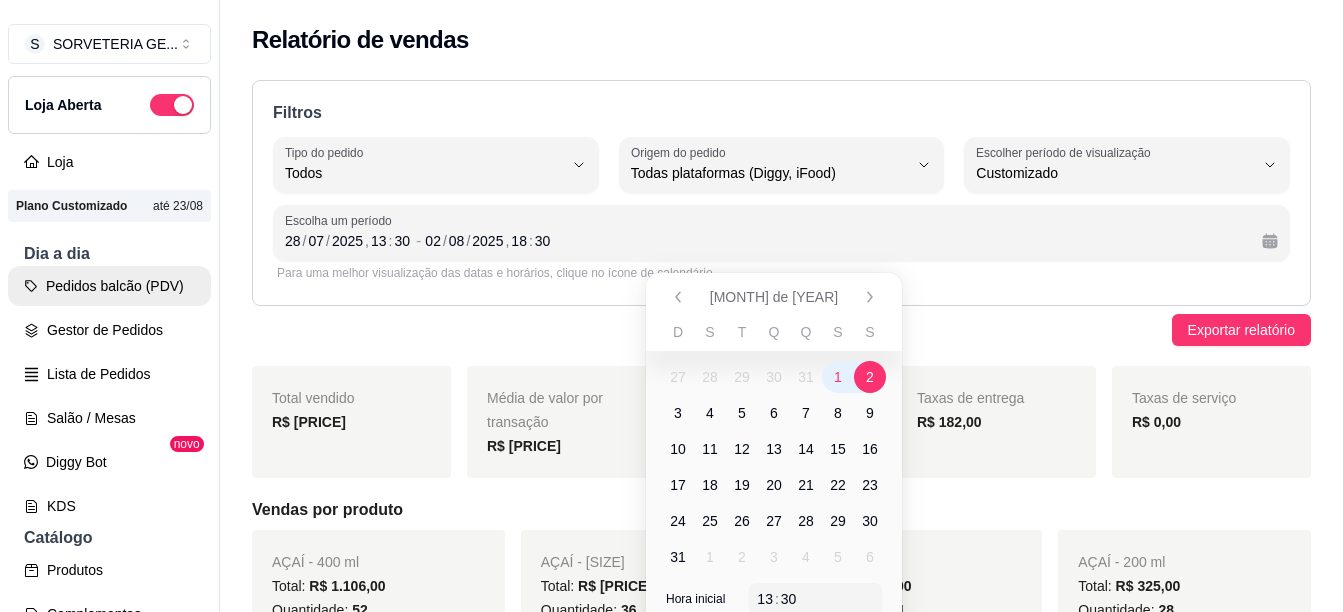 click on "Pedidos balcão (PDV)" at bounding box center (109, 286) 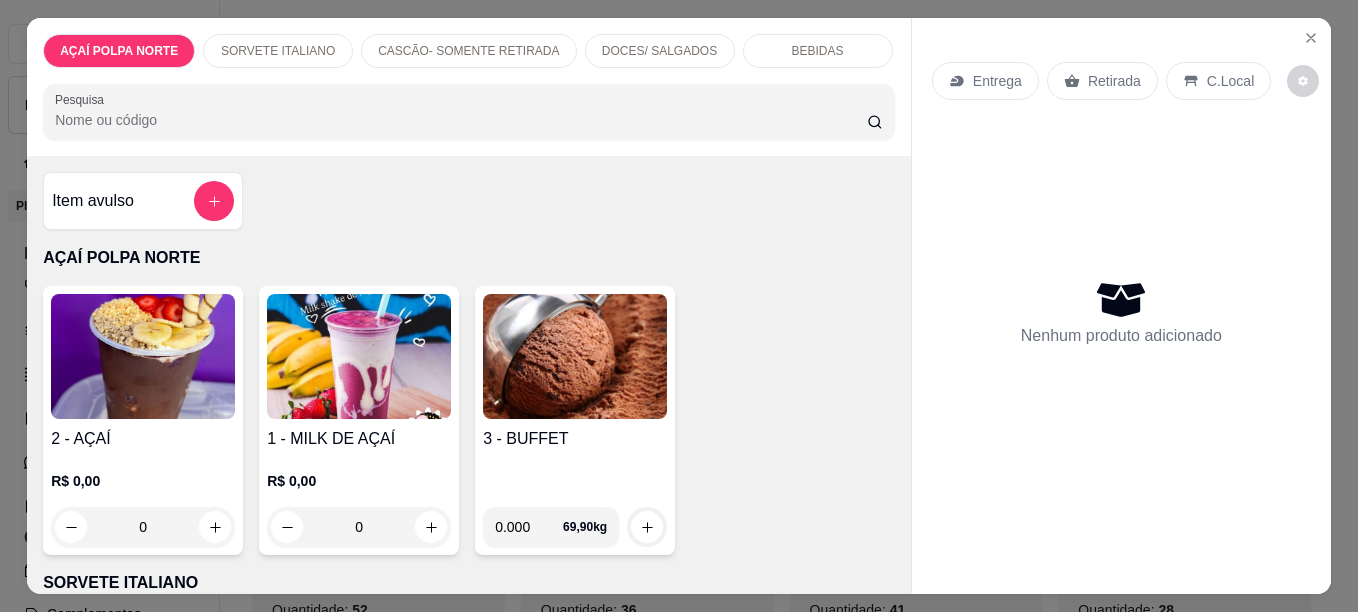 click at bounding box center (143, 356) 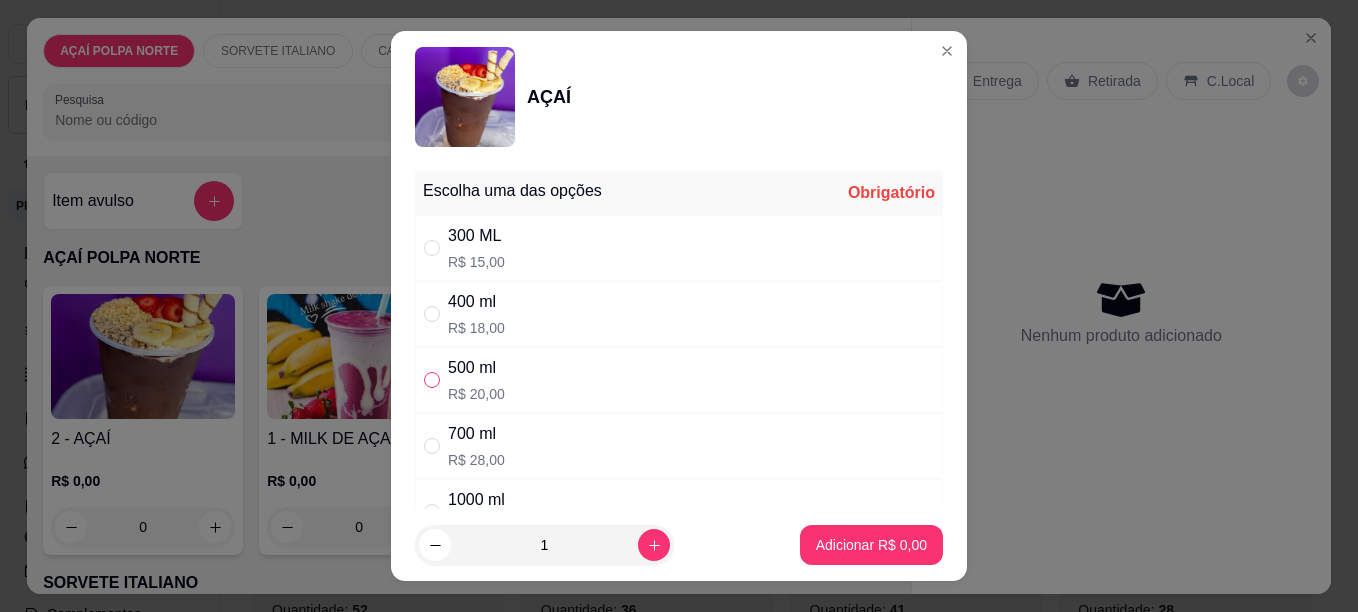 click at bounding box center (432, 380) 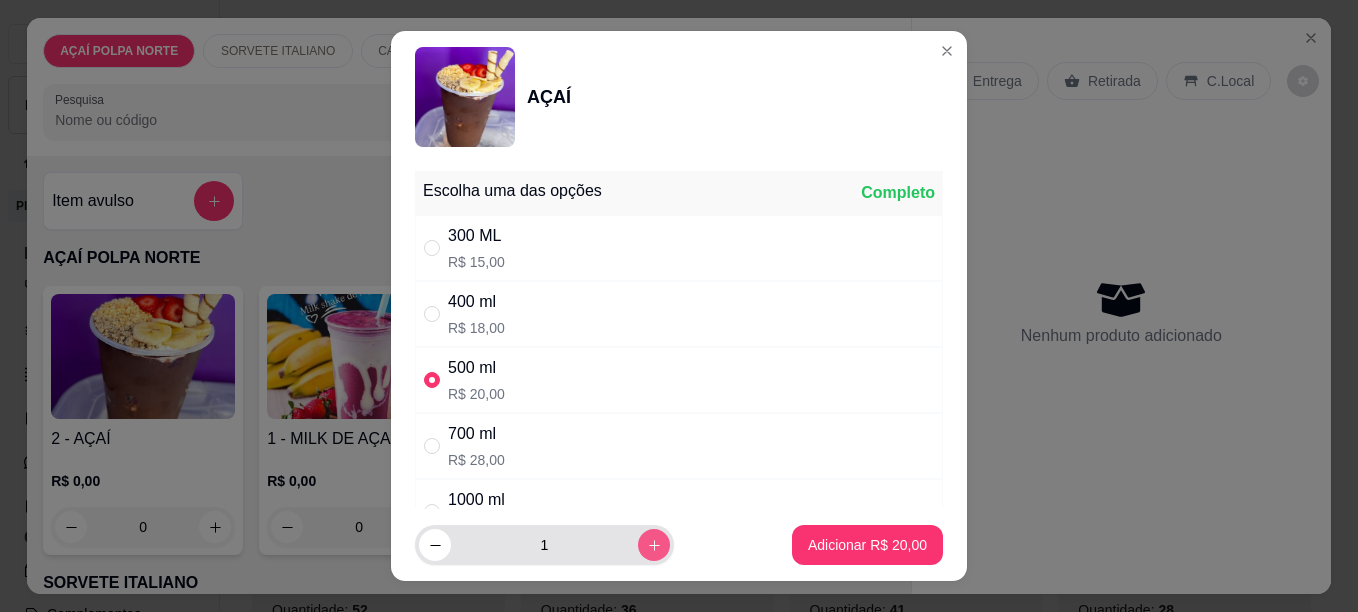 click 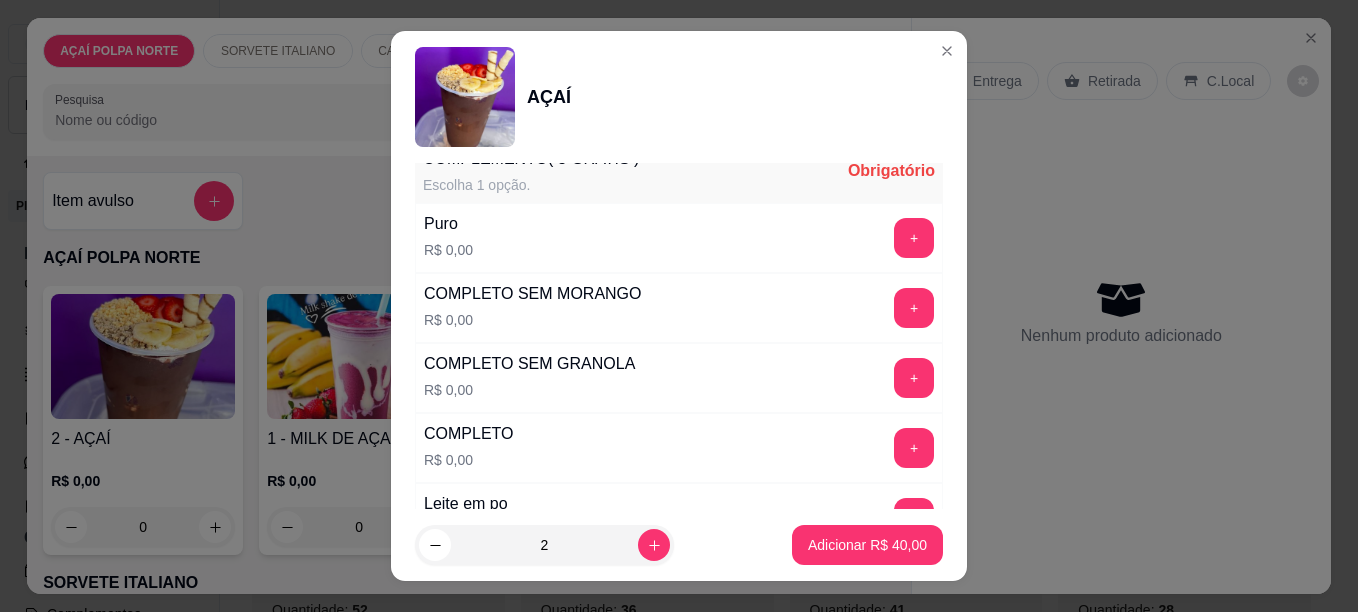 scroll, scrollTop: 600, scrollLeft: 0, axis: vertical 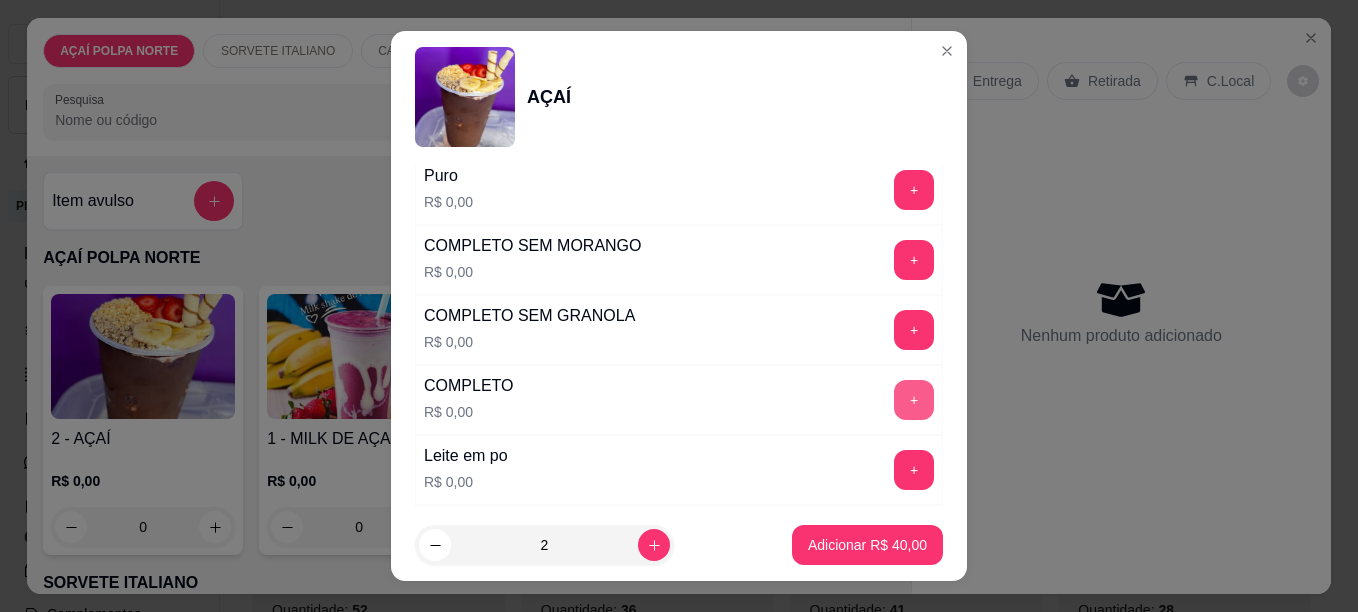 click on "+" at bounding box center [914, 400] 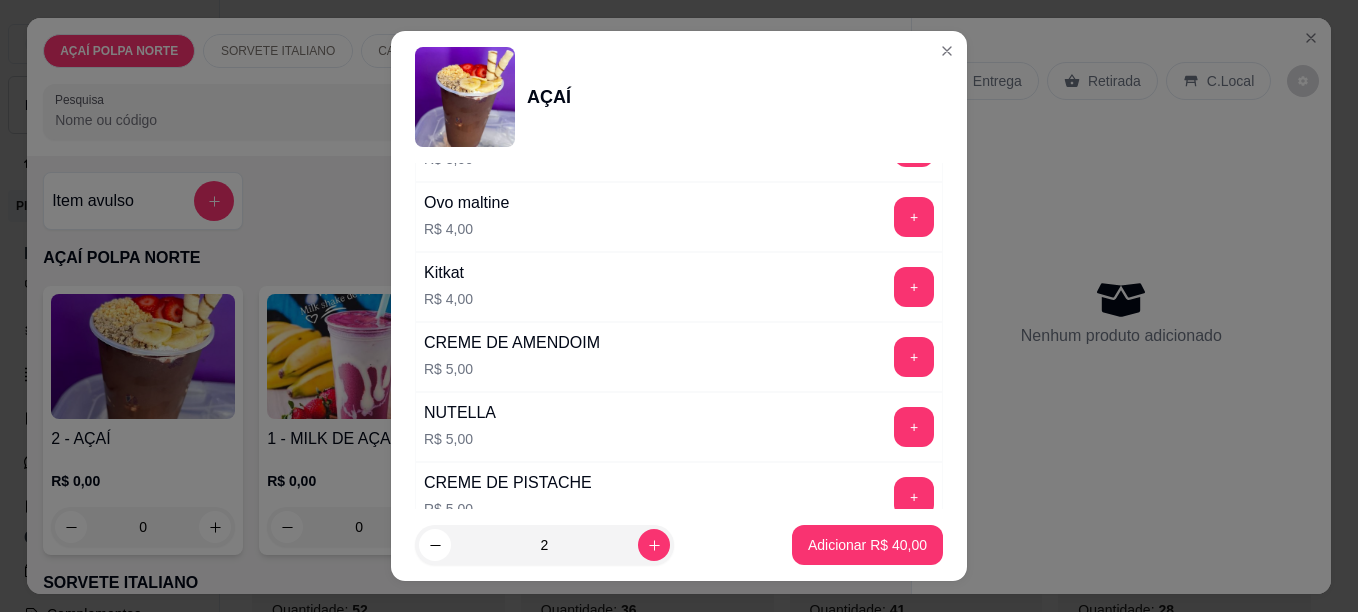 scroll, scrollTop: 2300, scrollLeft: 0, axis: vertical 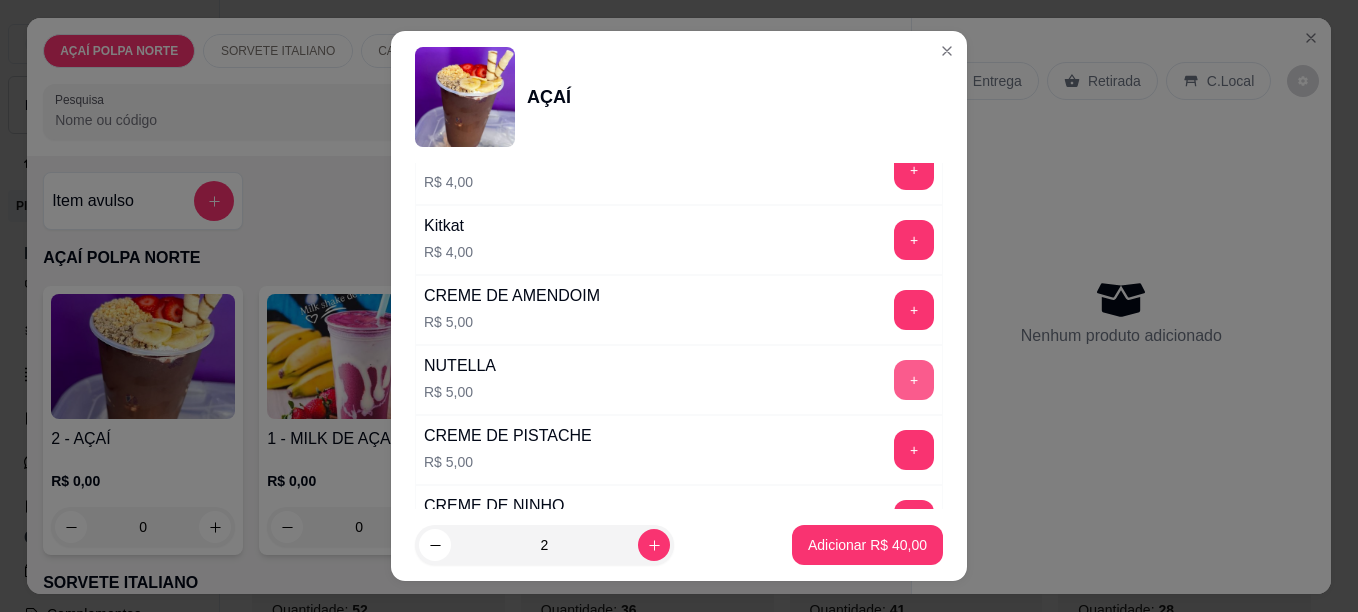 click on "+" at bounding box center [914, 380] 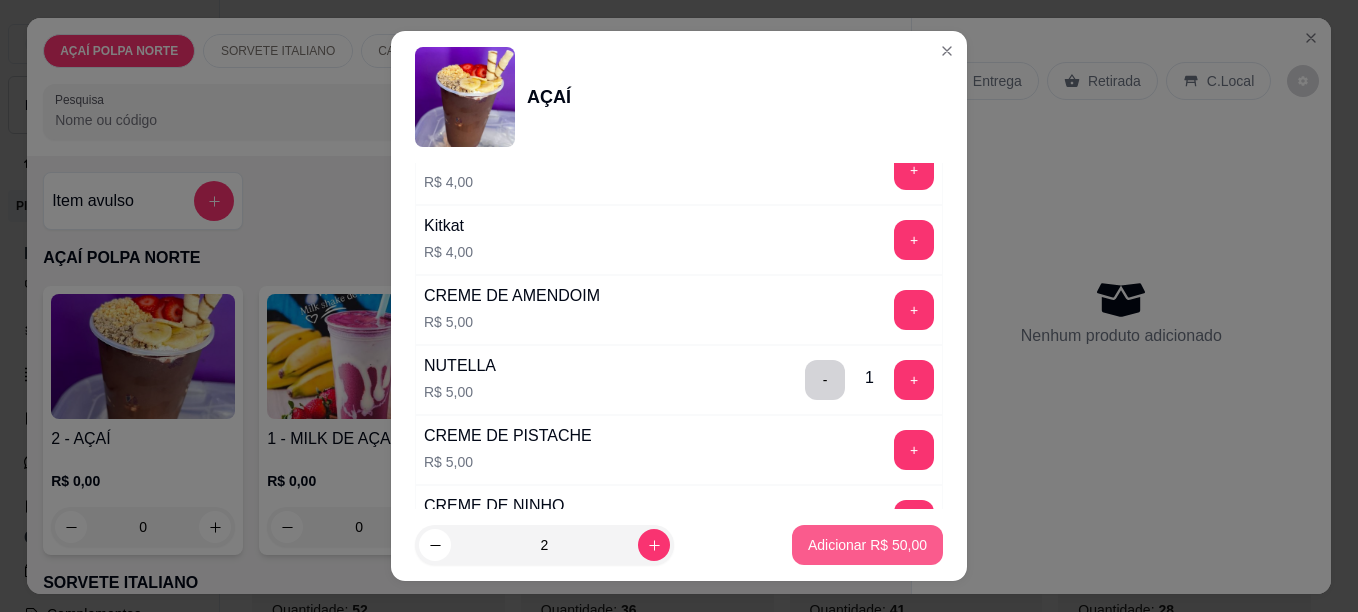 click on "Adicionar   R$ 50,00" at bounding box center (867, 545) 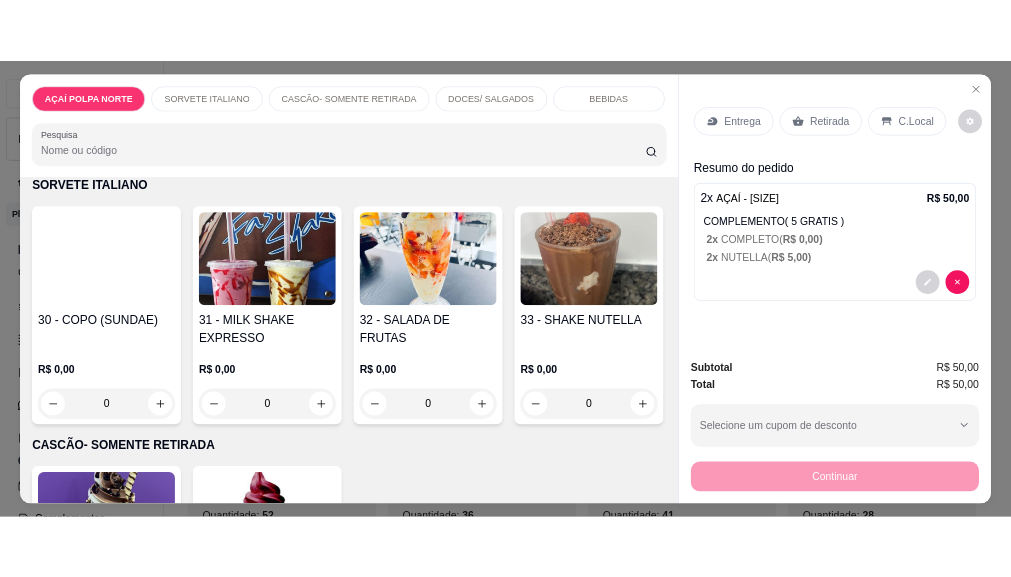 scroll, scrollTop: 400, scrollLeft: 0, axis: vertical 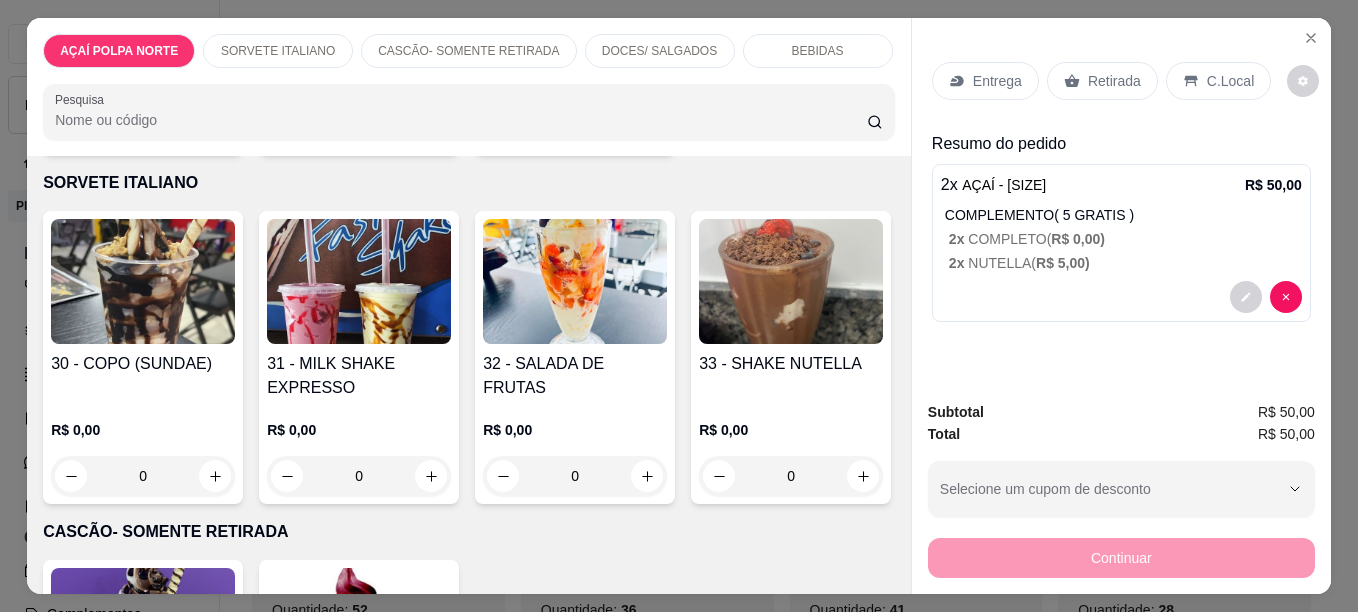 click at bounding box center [575, 281] 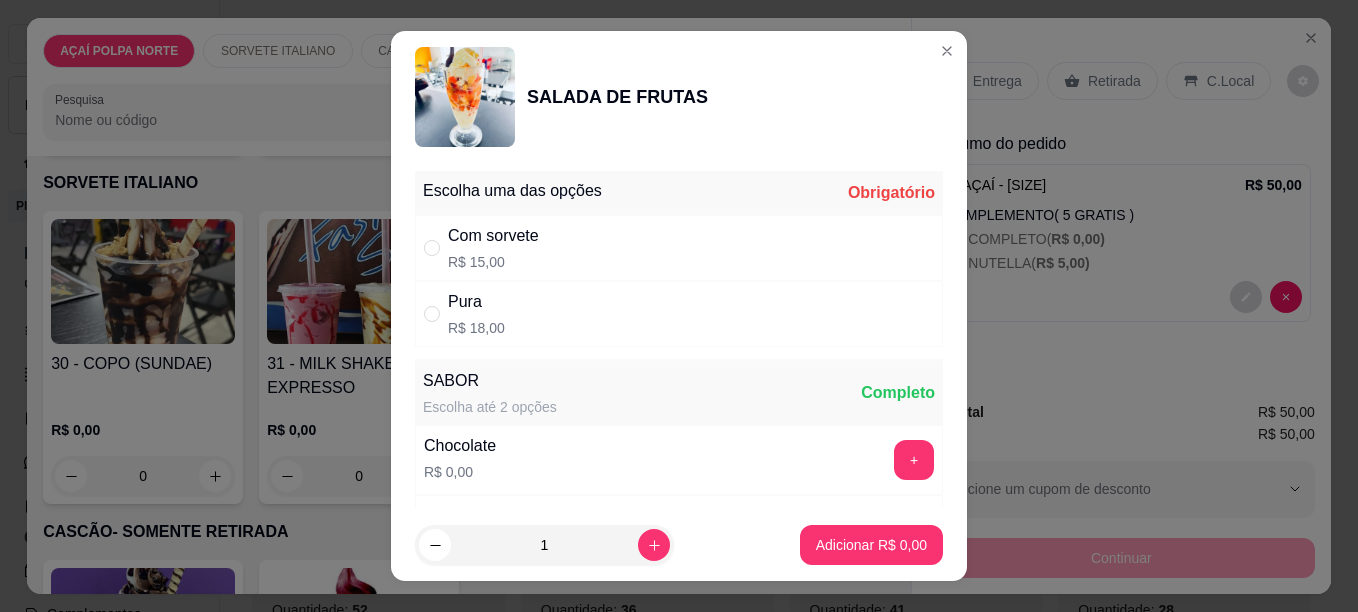click at bounding box center (436, 314) 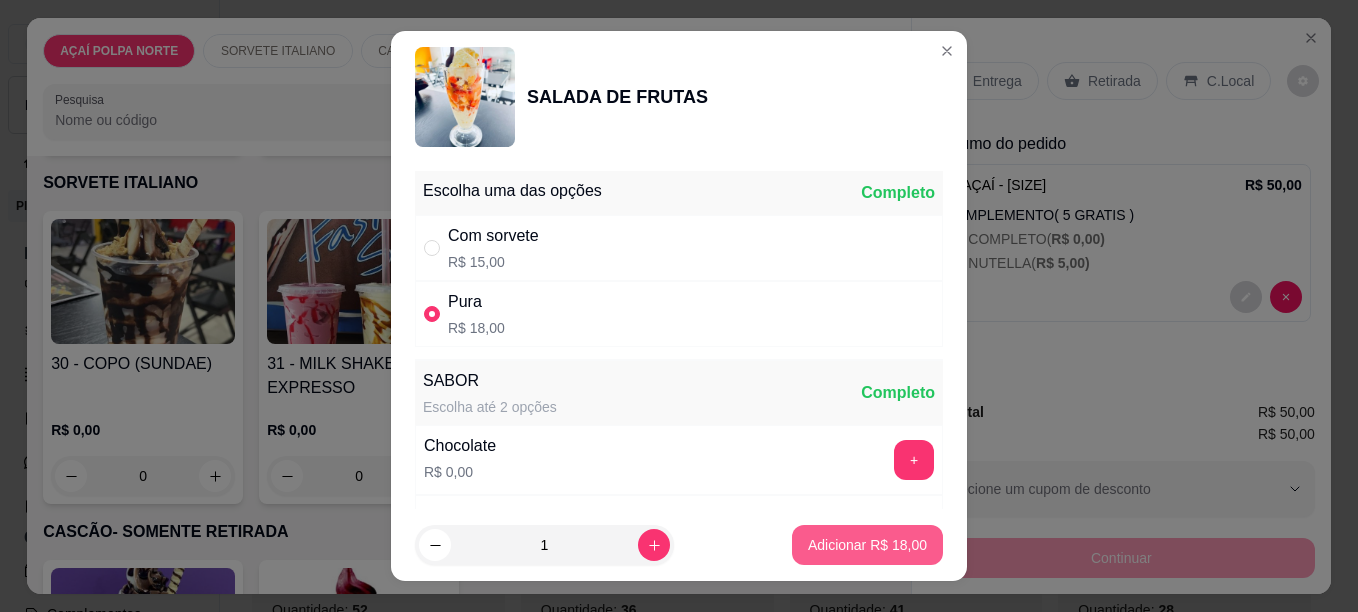 click on "Adicionar   R$ 18,00" at bounding box center (867, 545) 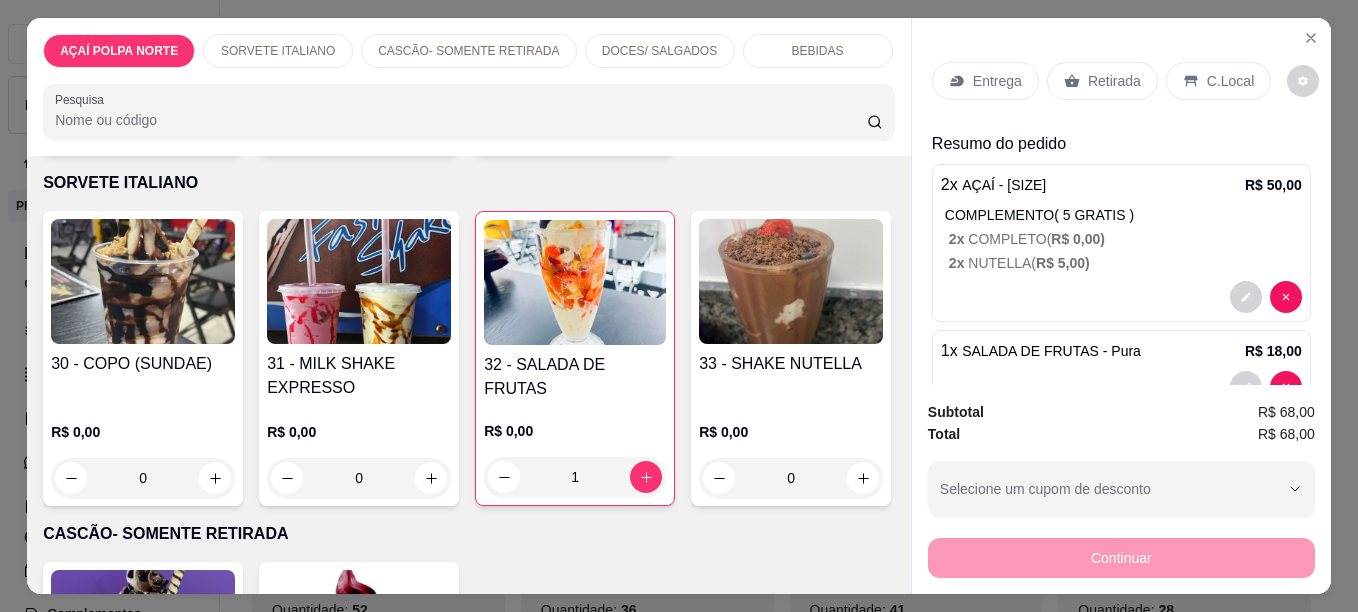 click on "Retirada" at bounding box center (1114, 81) 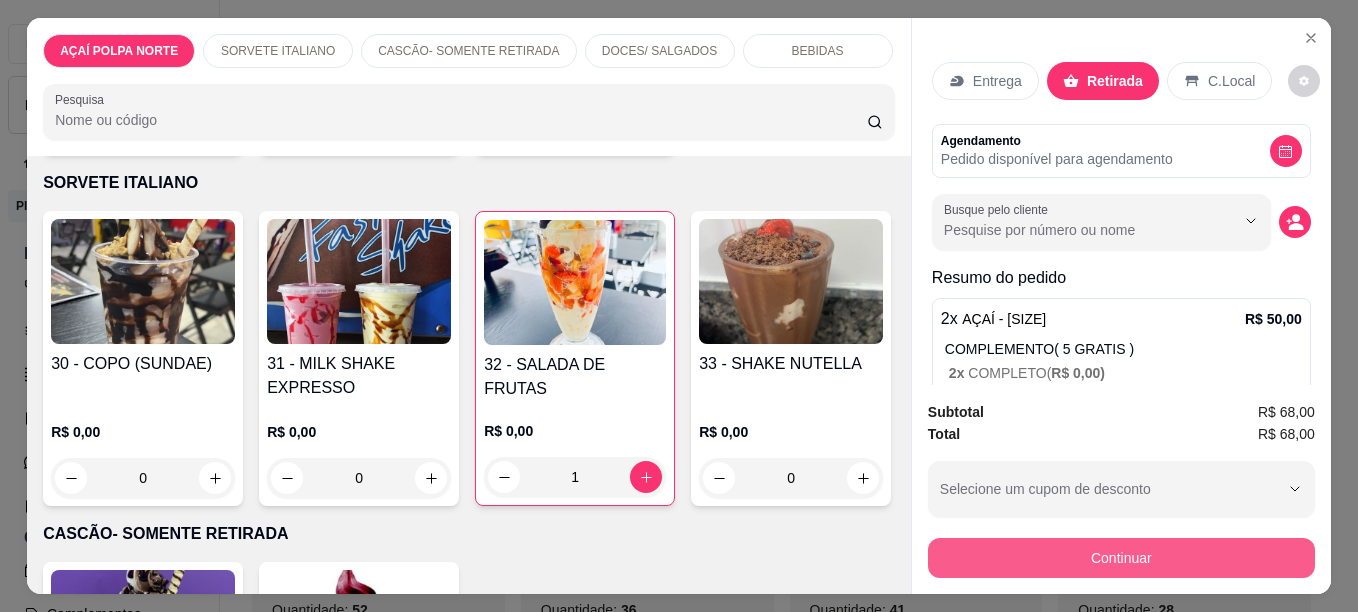 click on "Continuar" at bounding box center (1121, 558) 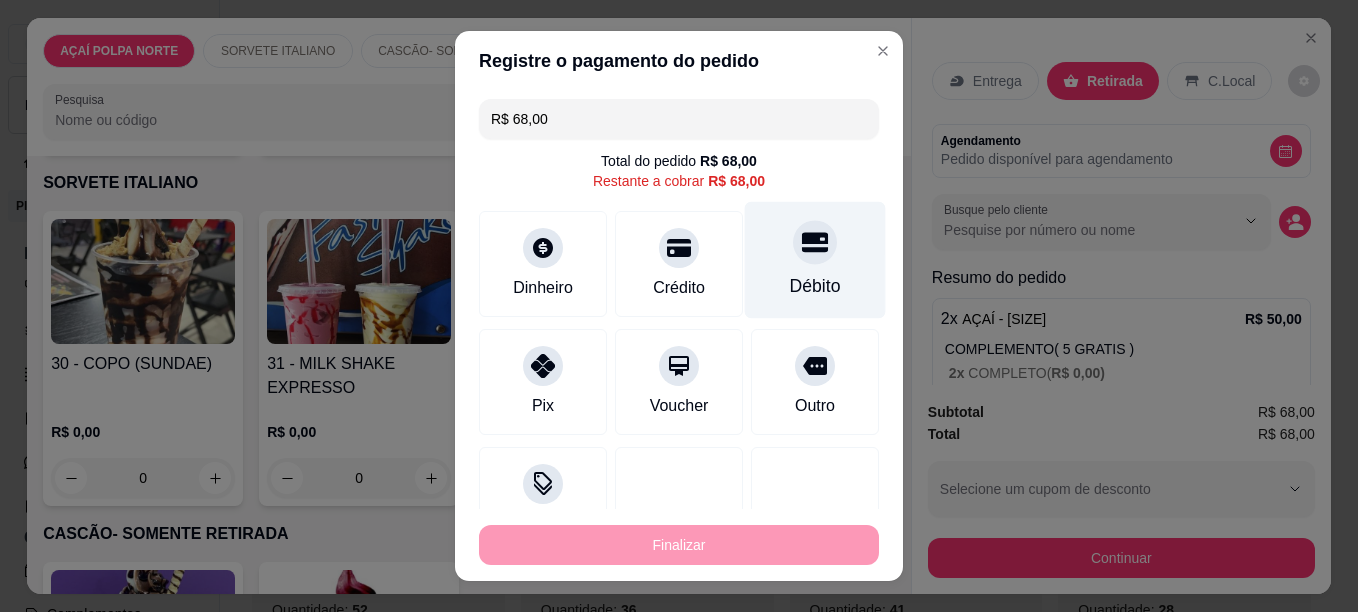 click on "Débito" at bounding box center (815, 259) 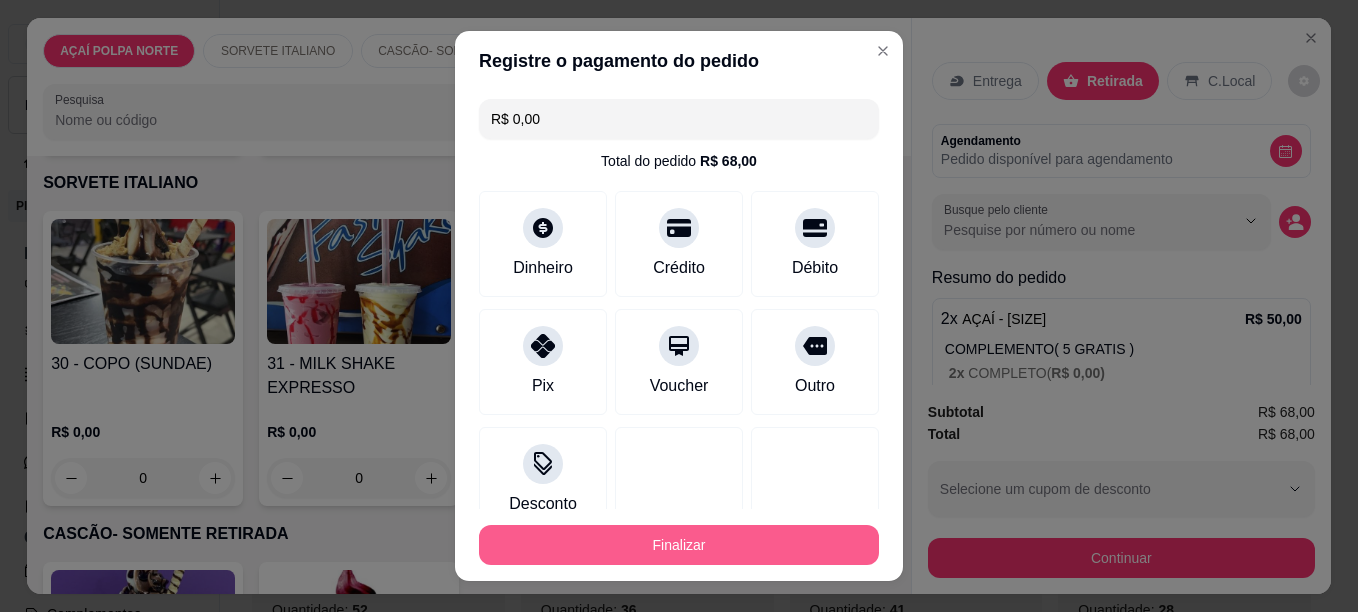 click on "Finalizar" at bounding box center [679, 545] 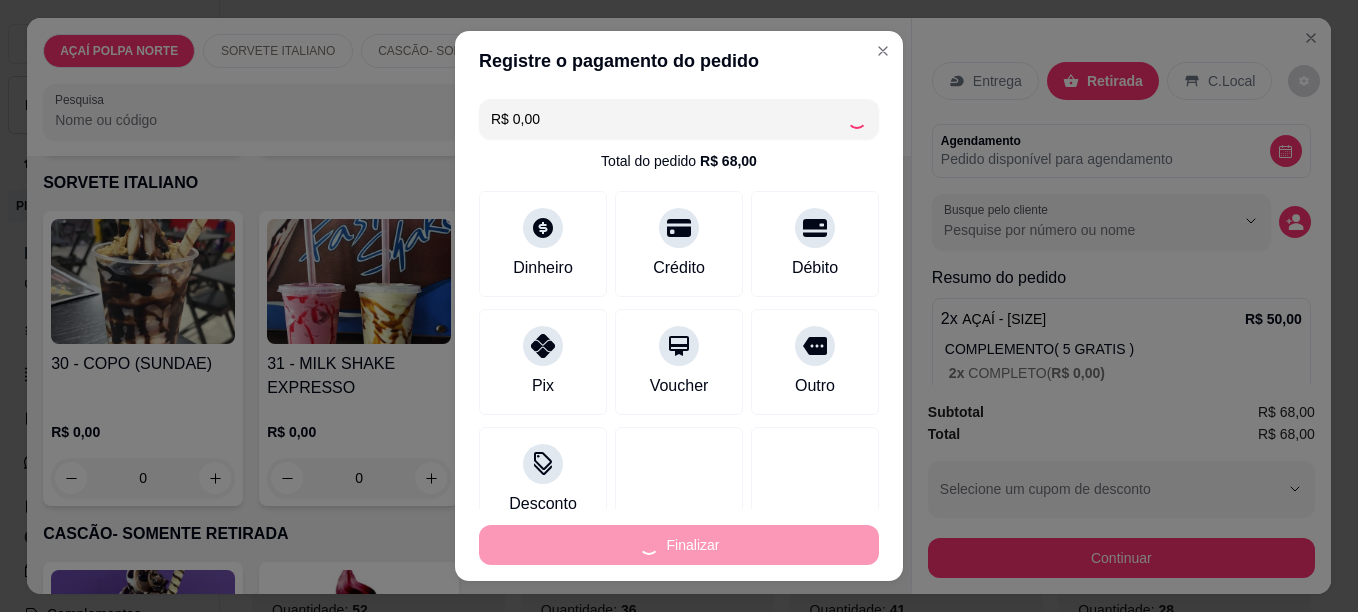 type on "0" 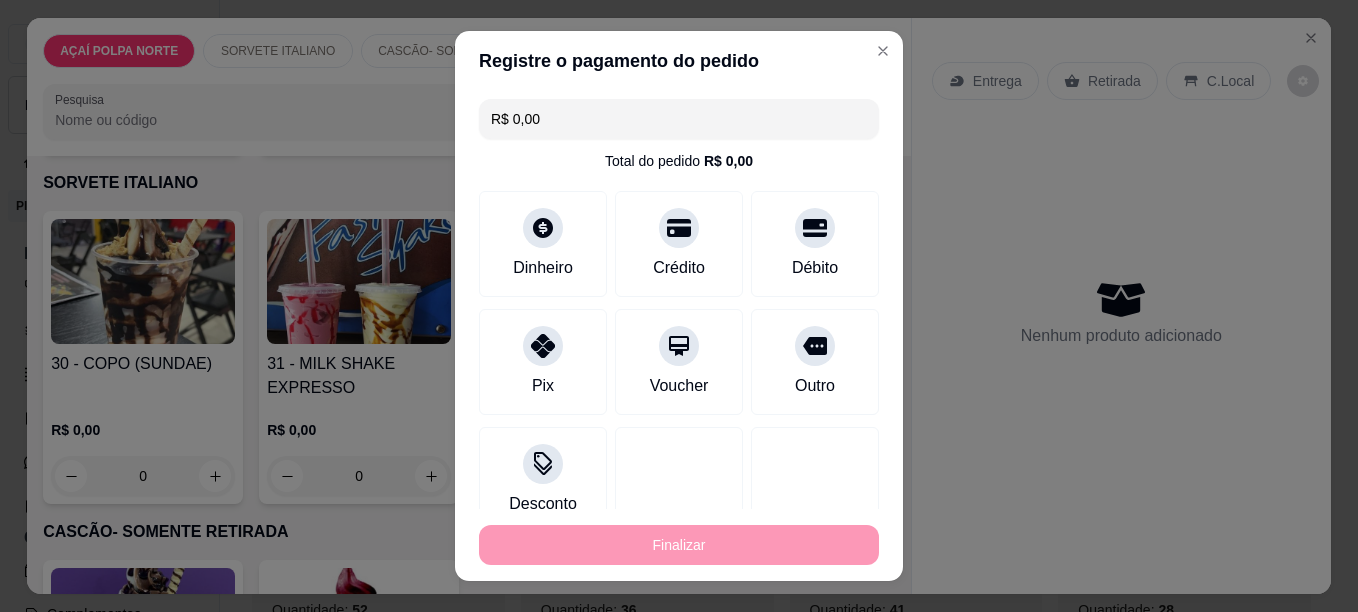 type on "-R$ 68,00" 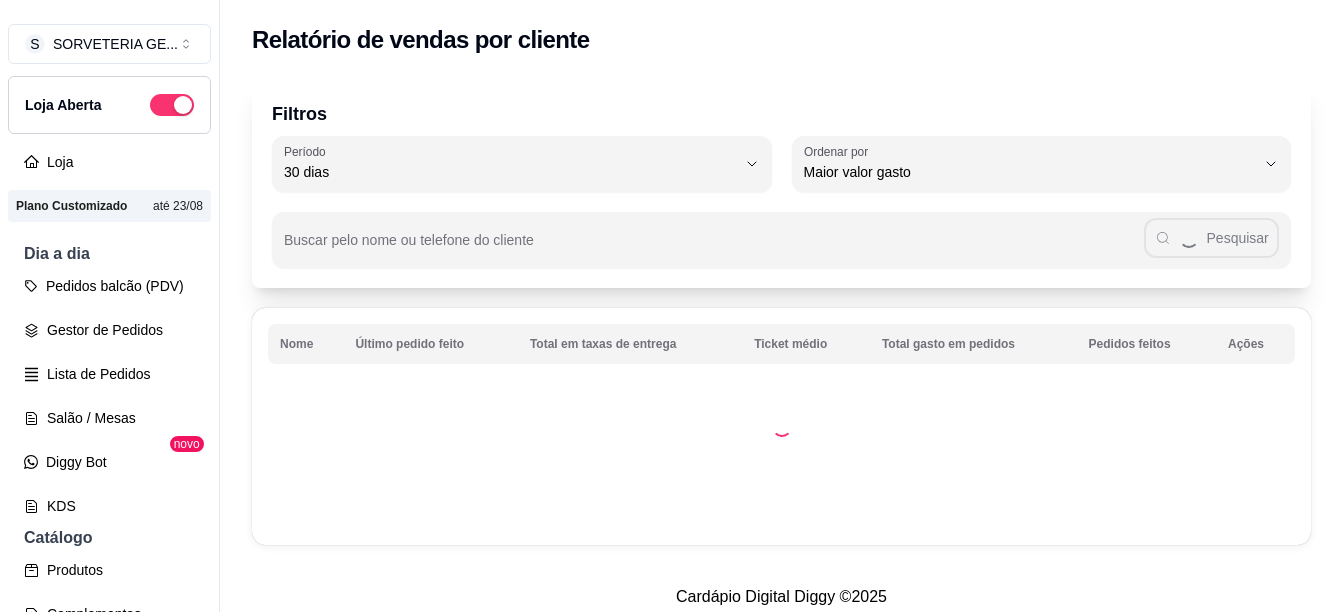 select on "30" 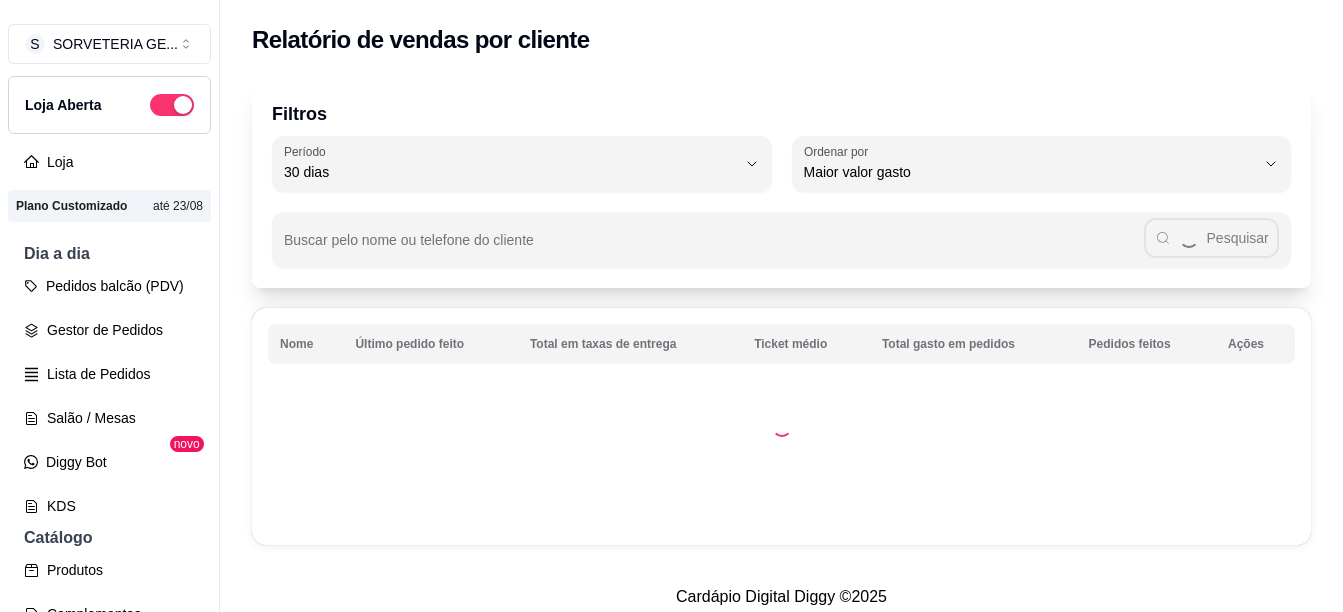 scroll, scrollTop: 0, scrollLeft: 0, axis: both 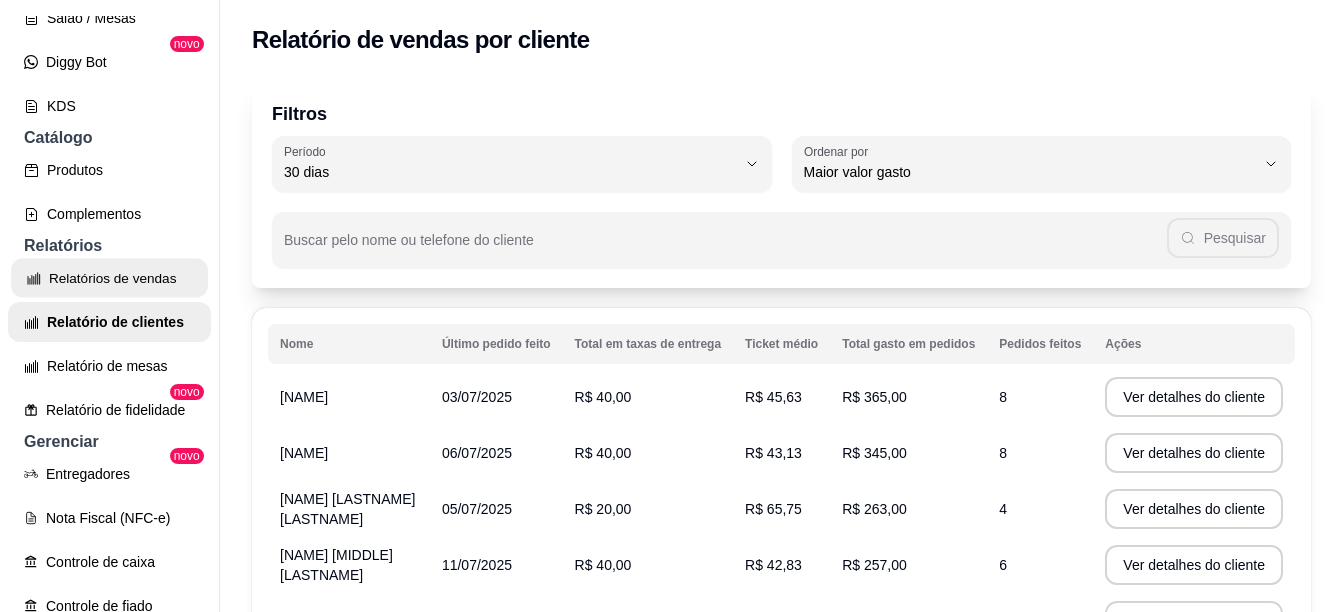 click on "Relatórios de vendas" at bounding box center (109, 278) 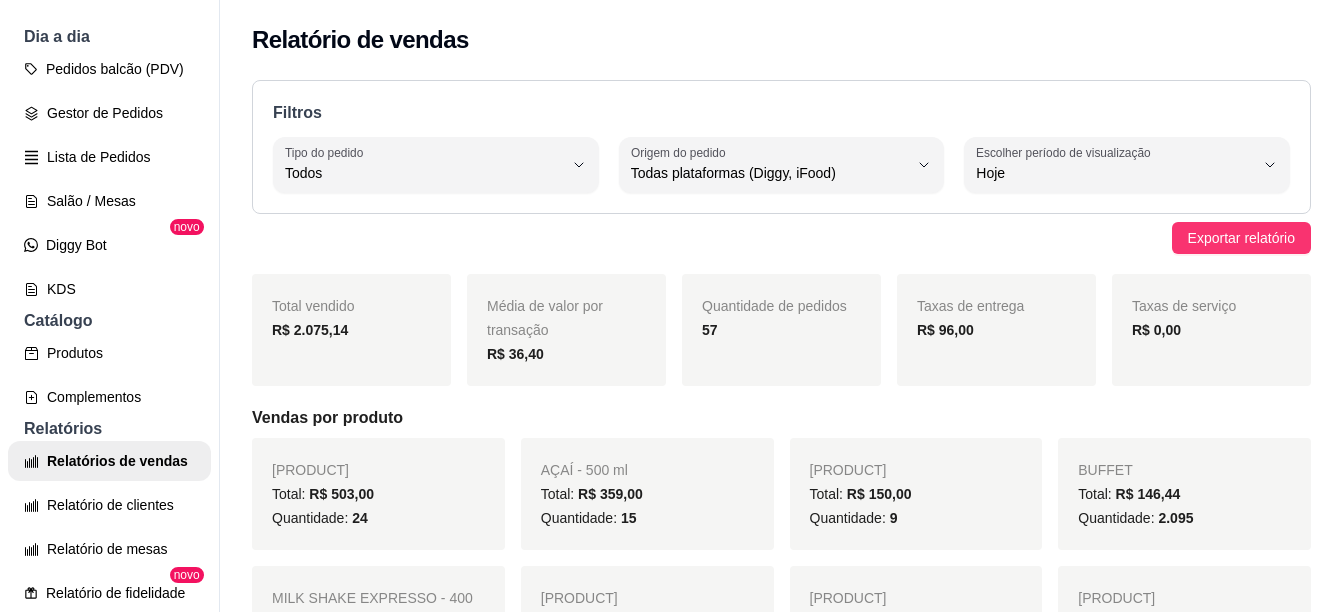 scroll, scrollTop: 0, scrollLeft: 0, axis: both 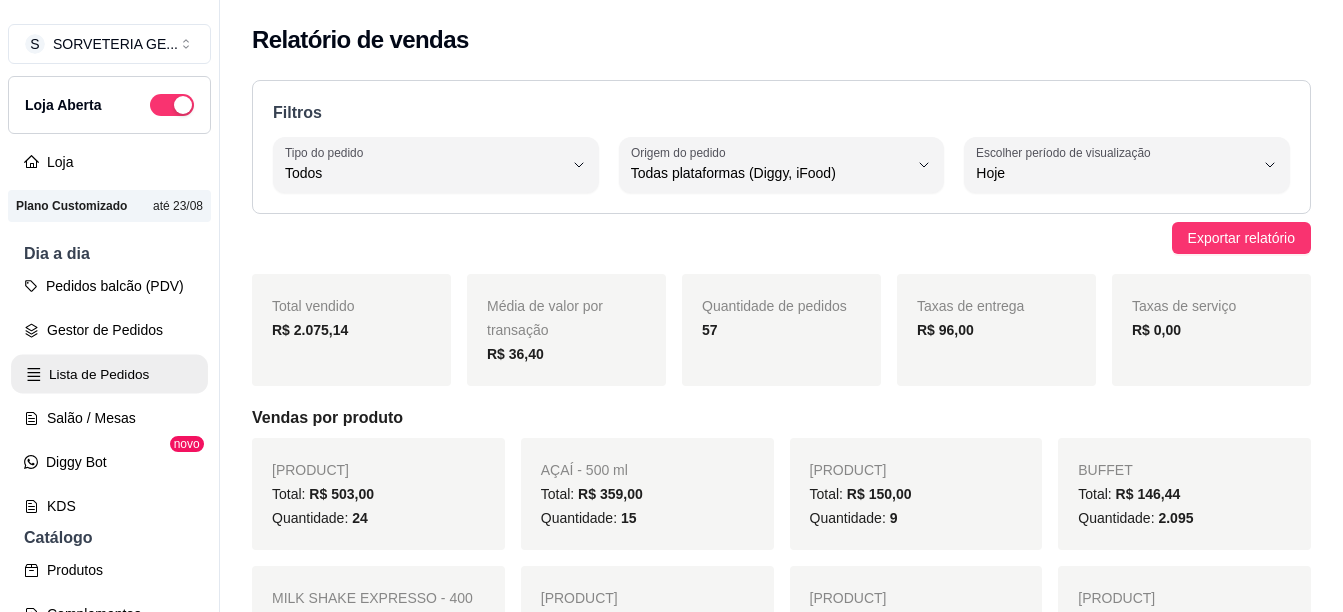 click on "Lista de Pedidos" at bounding box center (109, 374) 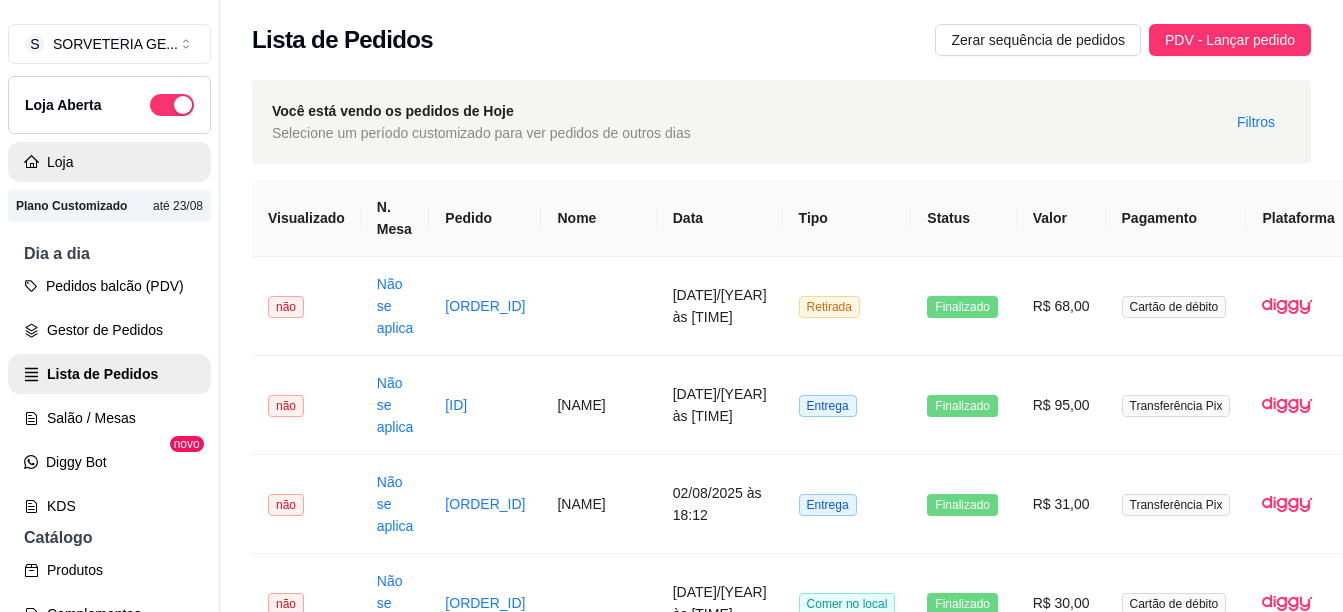 click on "Loja" at bounding box center [109, 162] 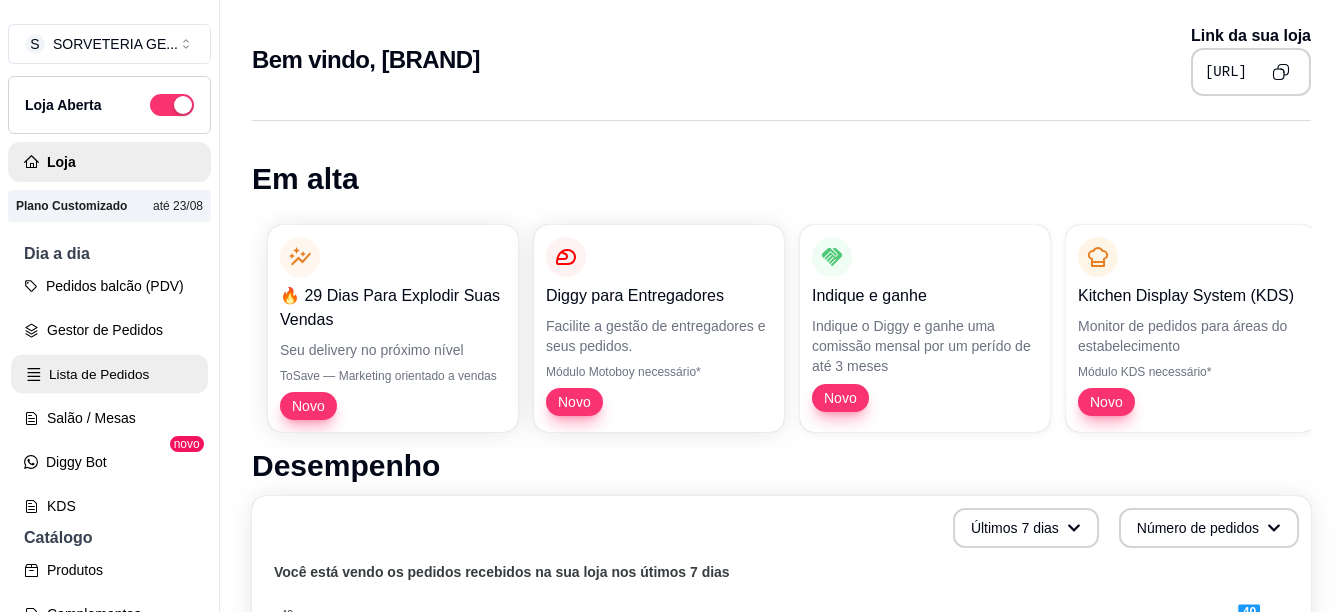 click on "Lista de Pedidos" at bounding box center (109, 374) 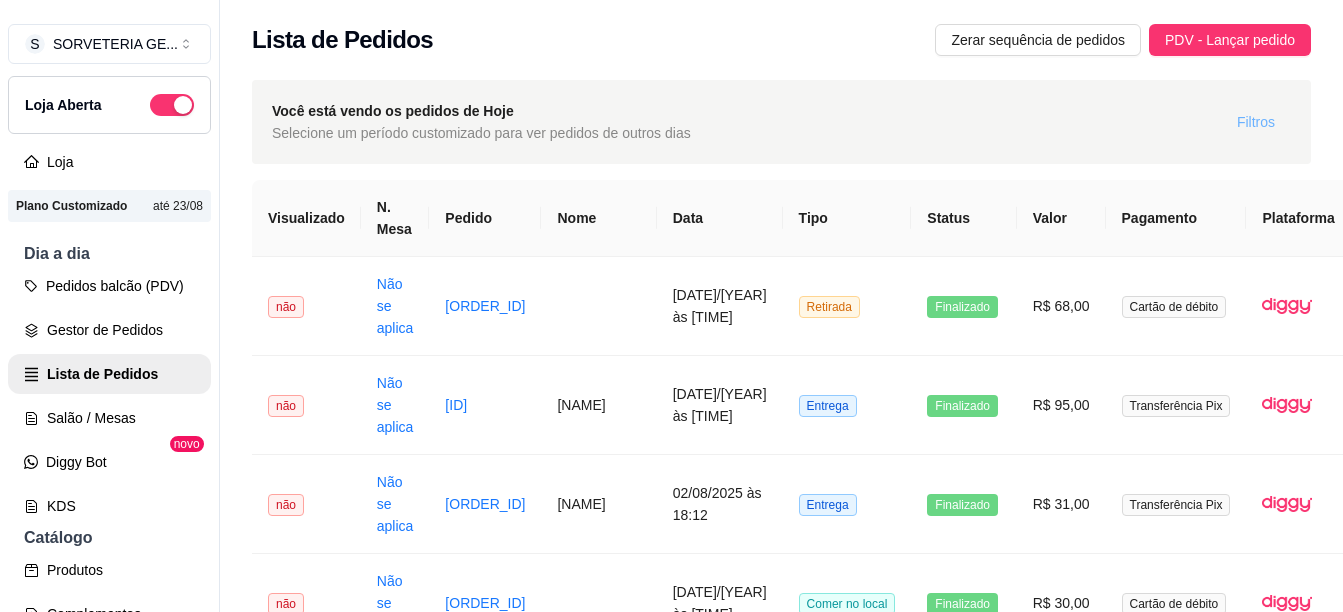 click on "Filtros" at bounding box center [1256, 122] 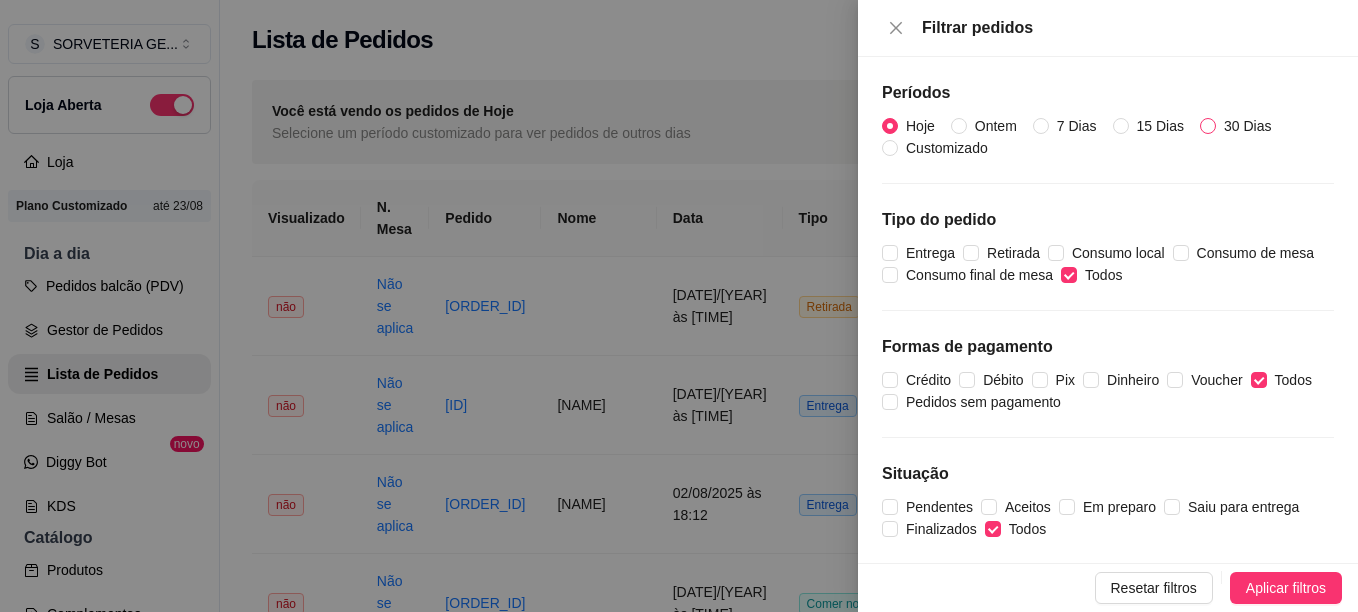 click on "30 Dias" at bounding box center (1208, 126) 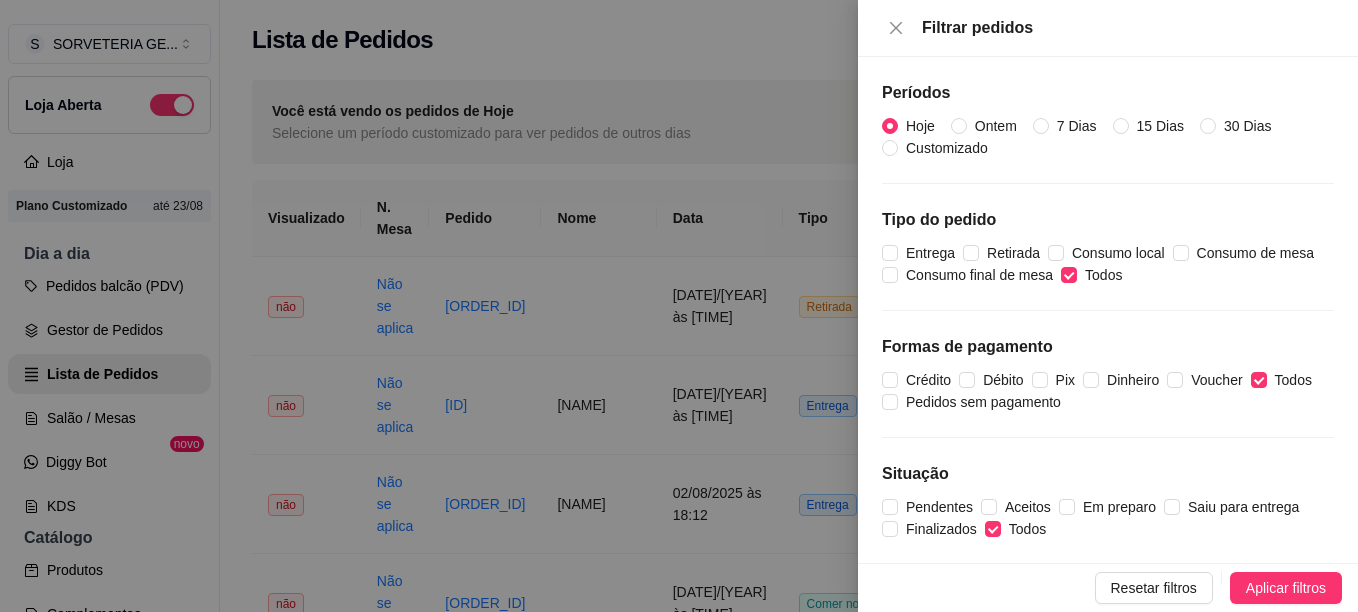radio on "false" 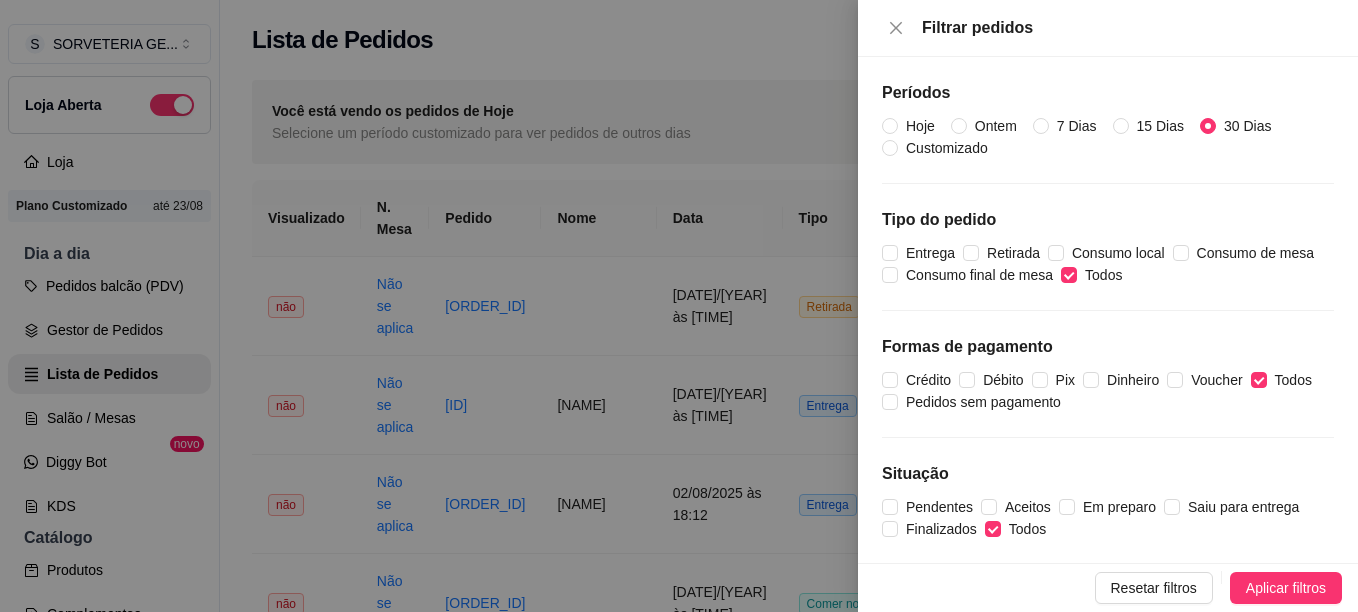 click on "Resetar filtros Aplicar filtros" at bounding box center (1108, 587) 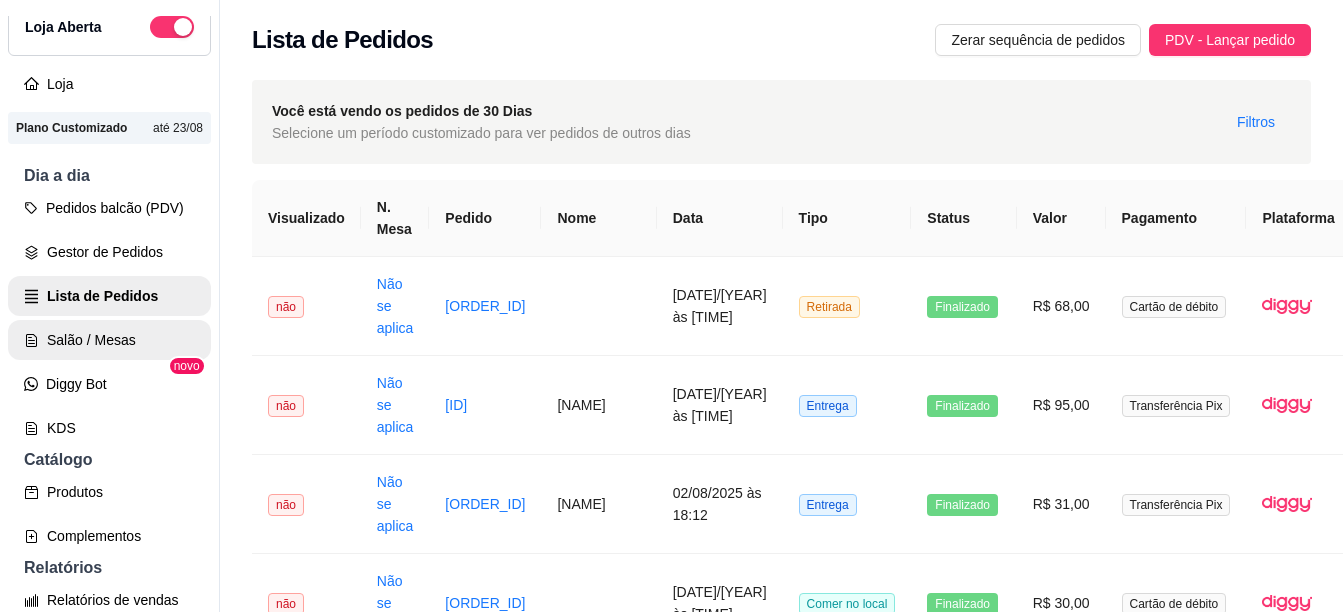 scroll, scrollTop: 100, scrollLeft: 0, axis: vertical 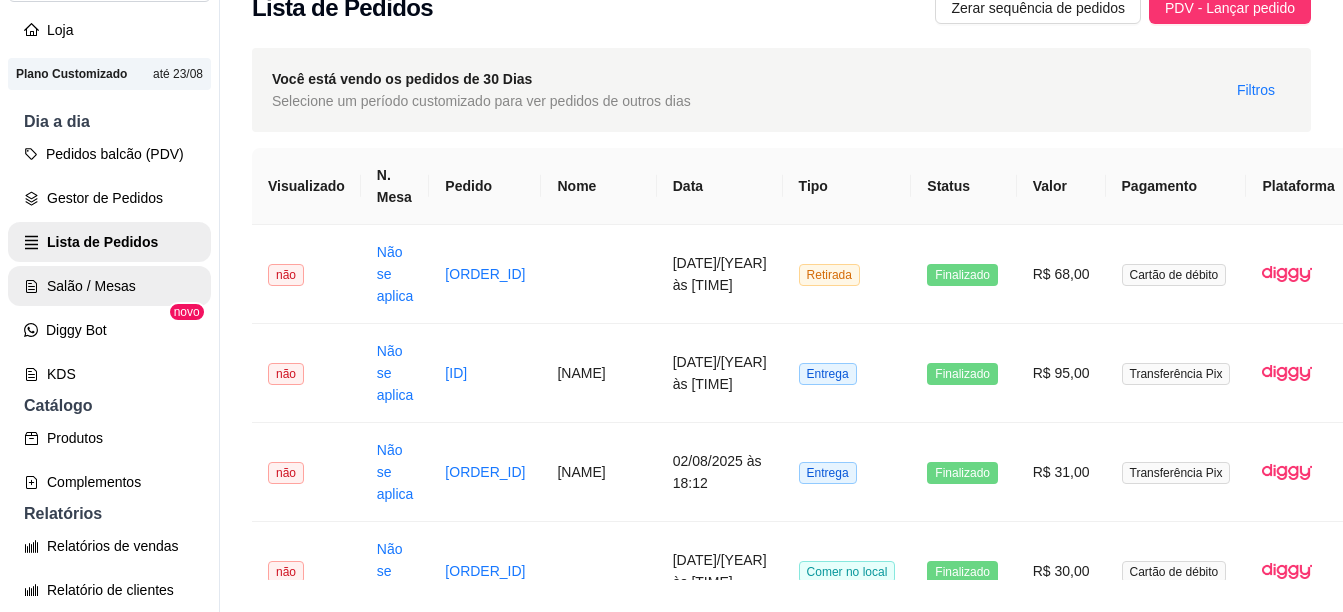 click on "Salão / Mesas" at bounding box center [109, 286] 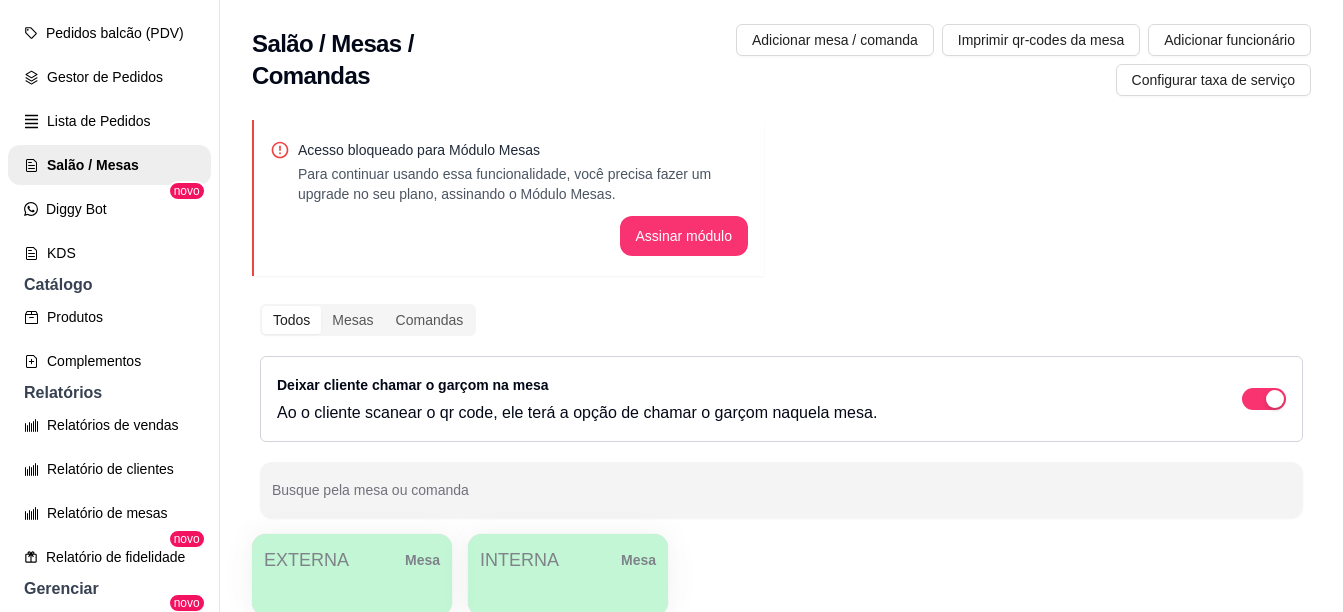 scroll, scrollTop: 300, scrollLeft: 0, axis: vertical 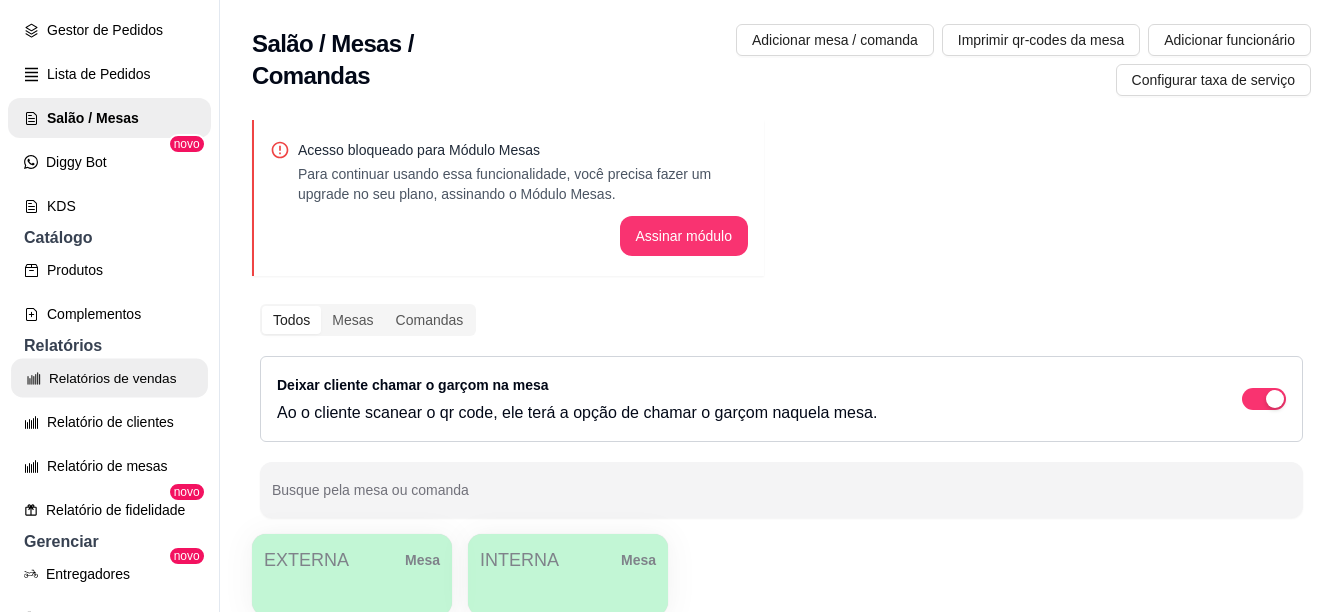 click on "Relatórios de vendas" at bounding box center [109, 378] 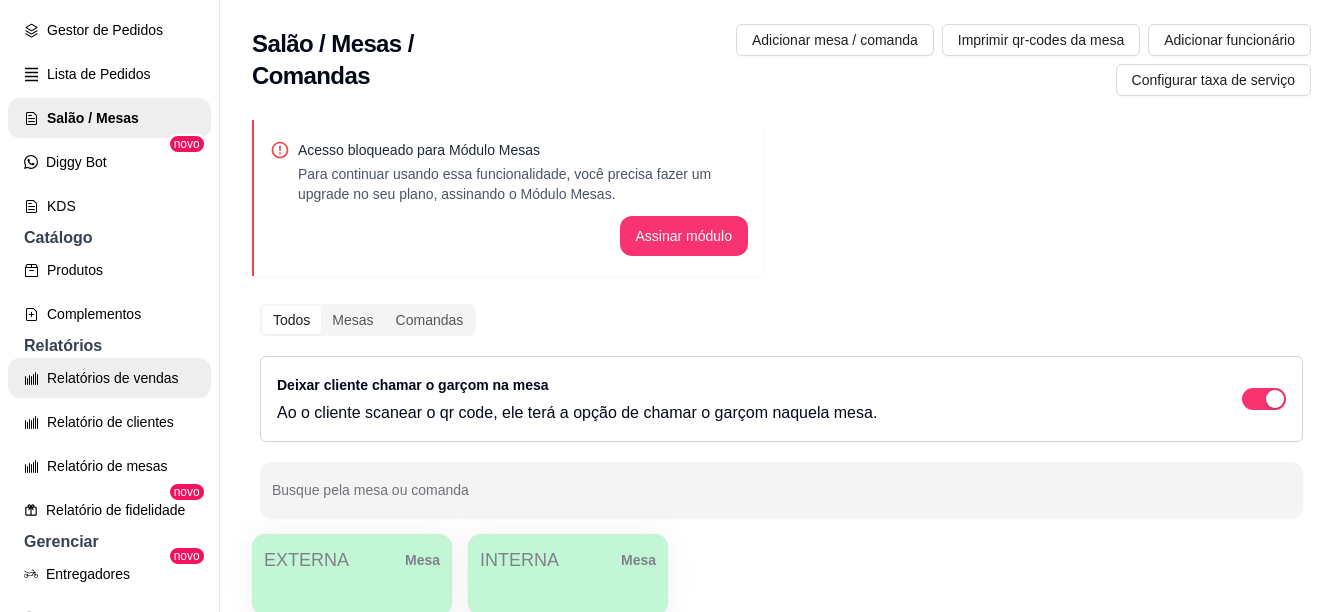 select on "ALL" 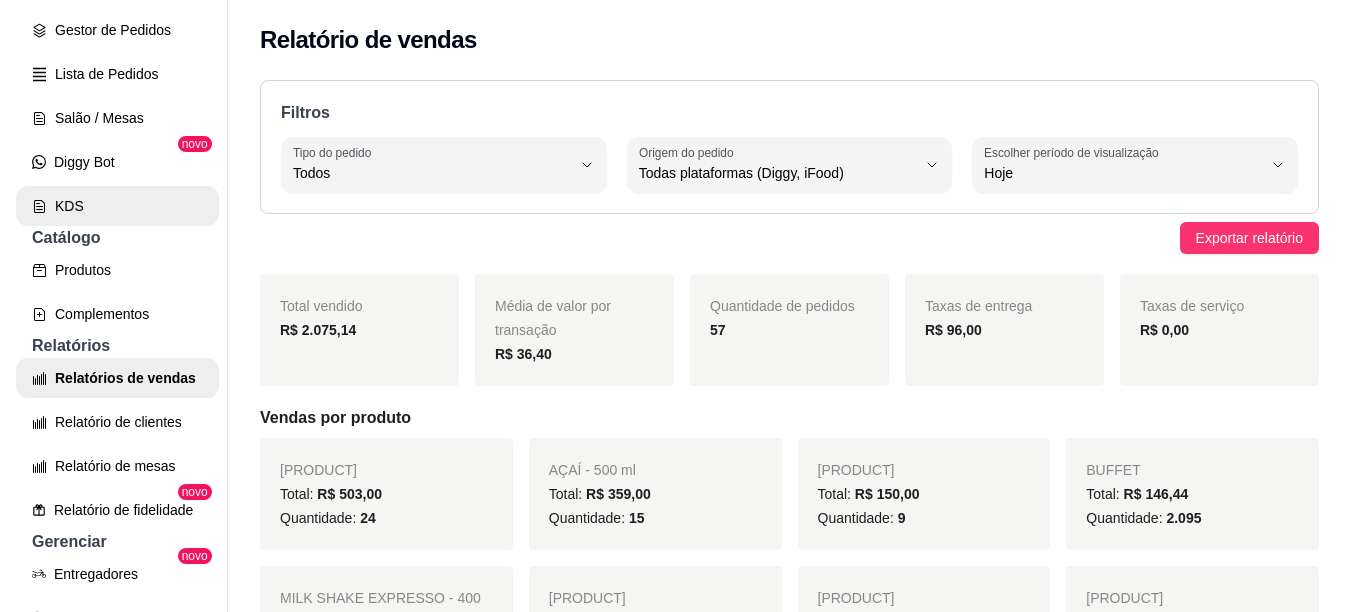 scroll, scrollTop: 100, scrollLeft: 0, axis: vertical 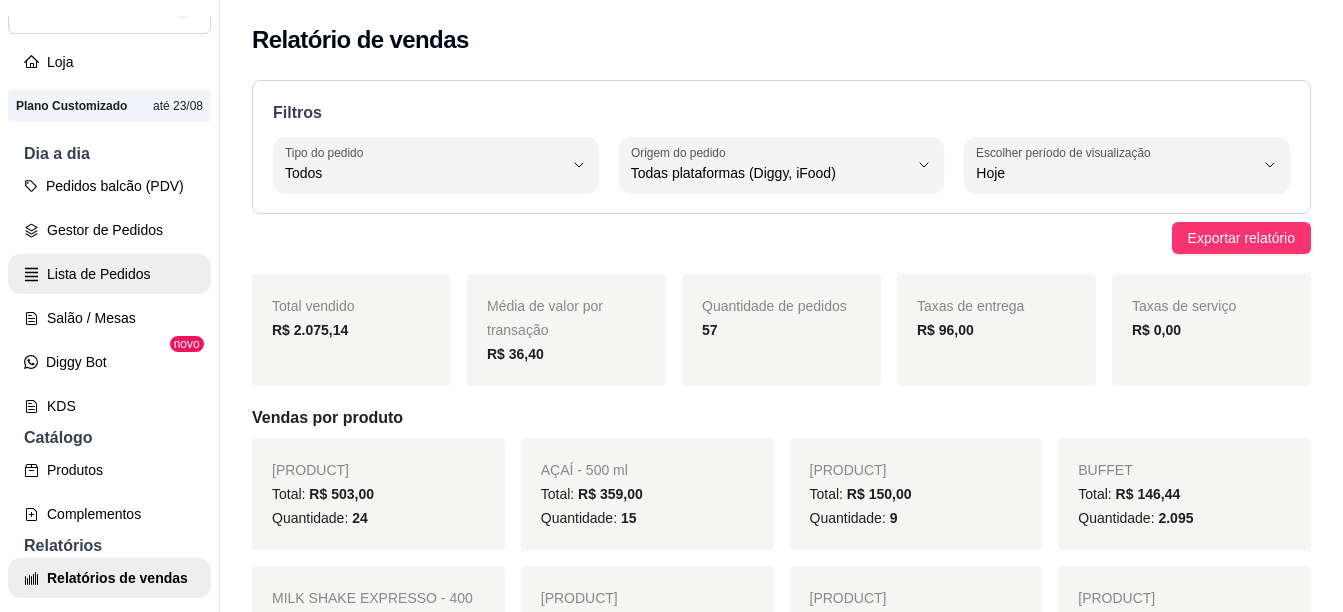 click on "Lista de Pedidos" at bounding box center [109, 274] 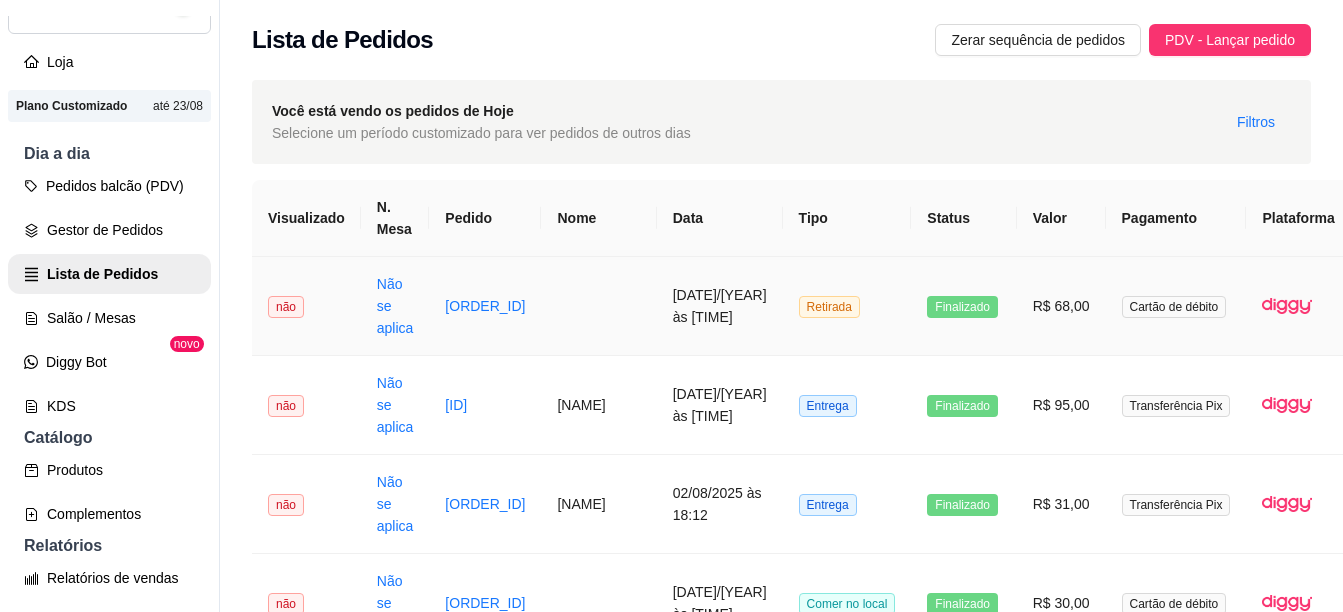 click on "[ORDER_ID]" at bounding box center [485, 306] 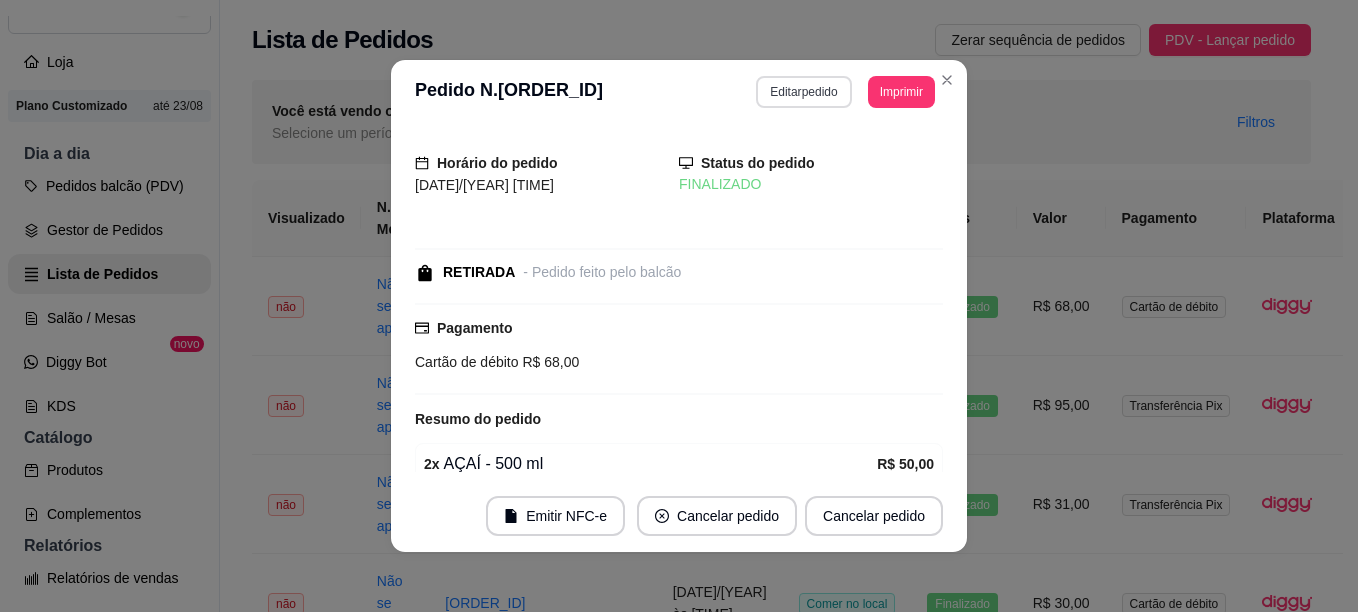 click on "Editar  pedido" at bounding box center (803, 92) 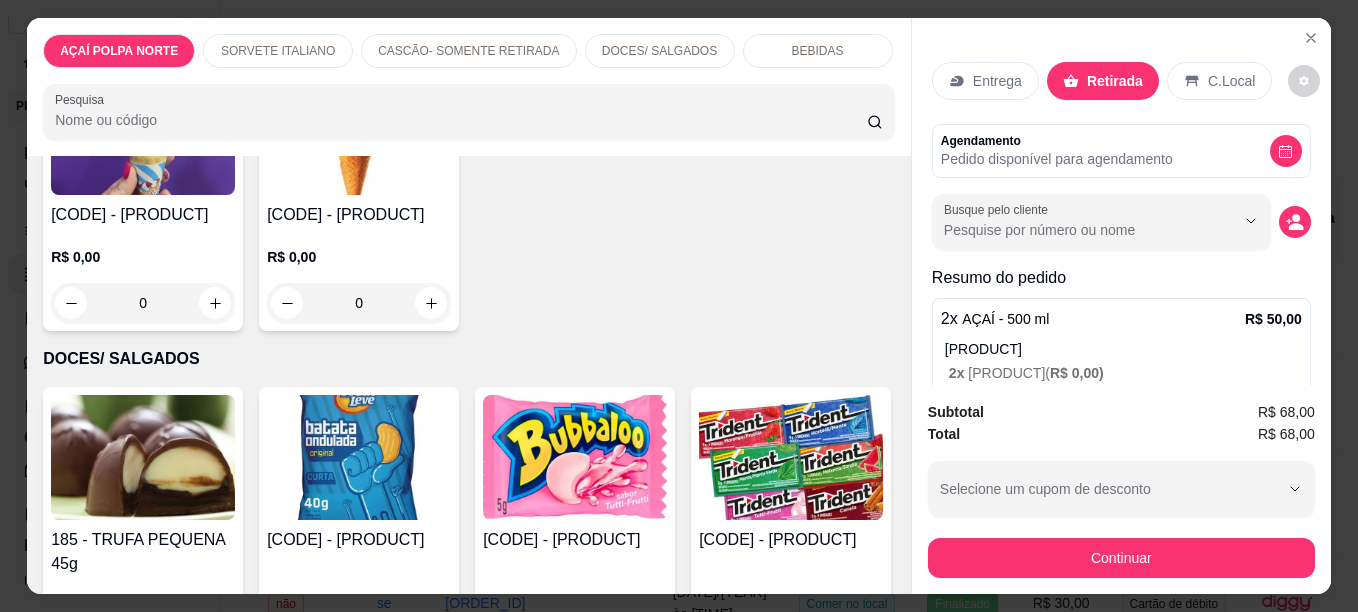 scroll, scrollTop: 1000, scrollLeft: 0, axis: vertical 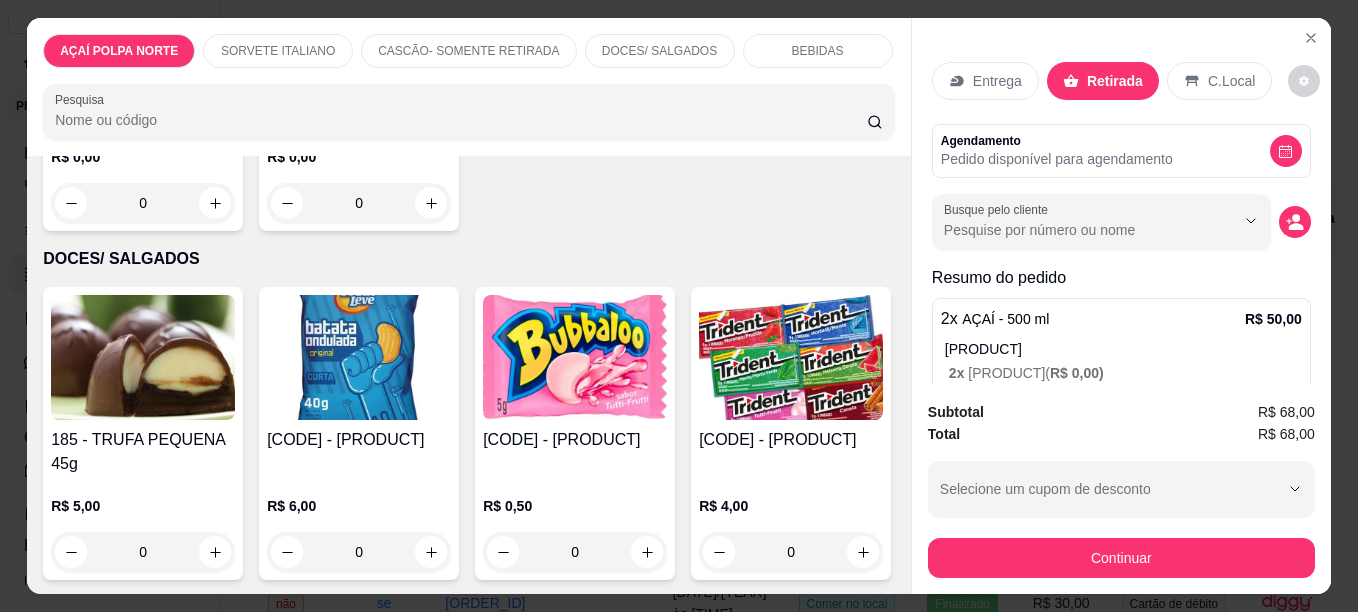 click at bounding box center (143, 32) 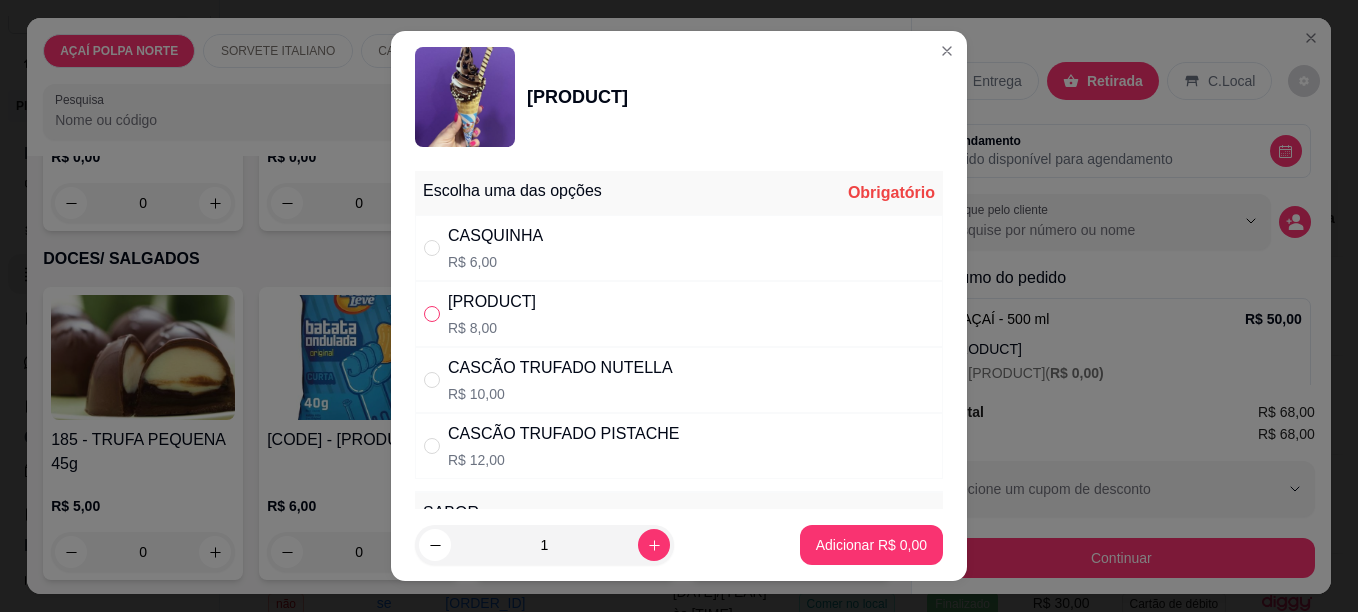 click at bounding box center (432, 314) 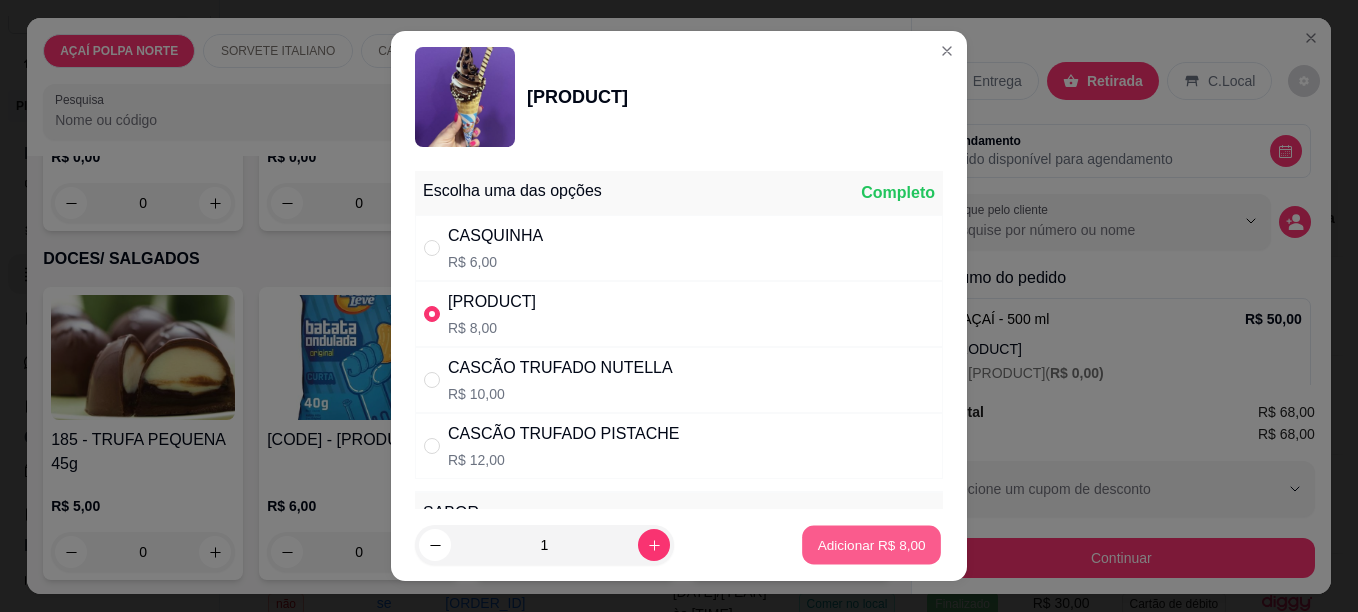 click on "Adicionar   R$ 8,00" at bounding box center [871, 545] 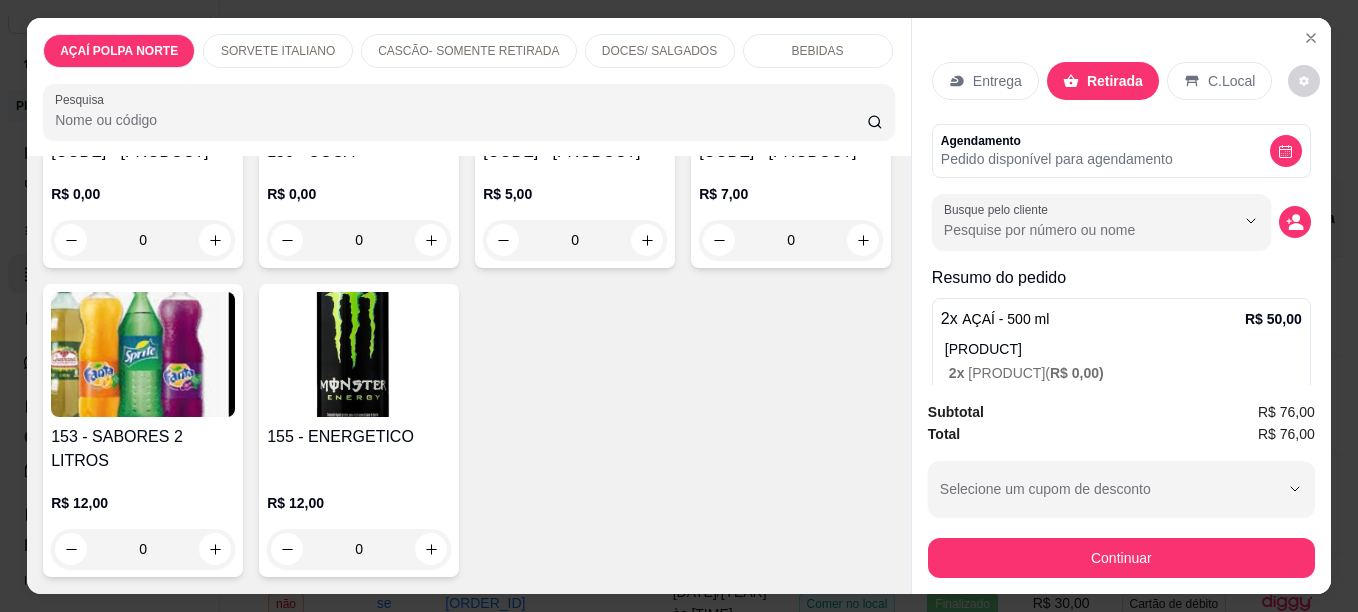 scroll, scrollTop: 2183, scrollLeft: 0, axis: vertical 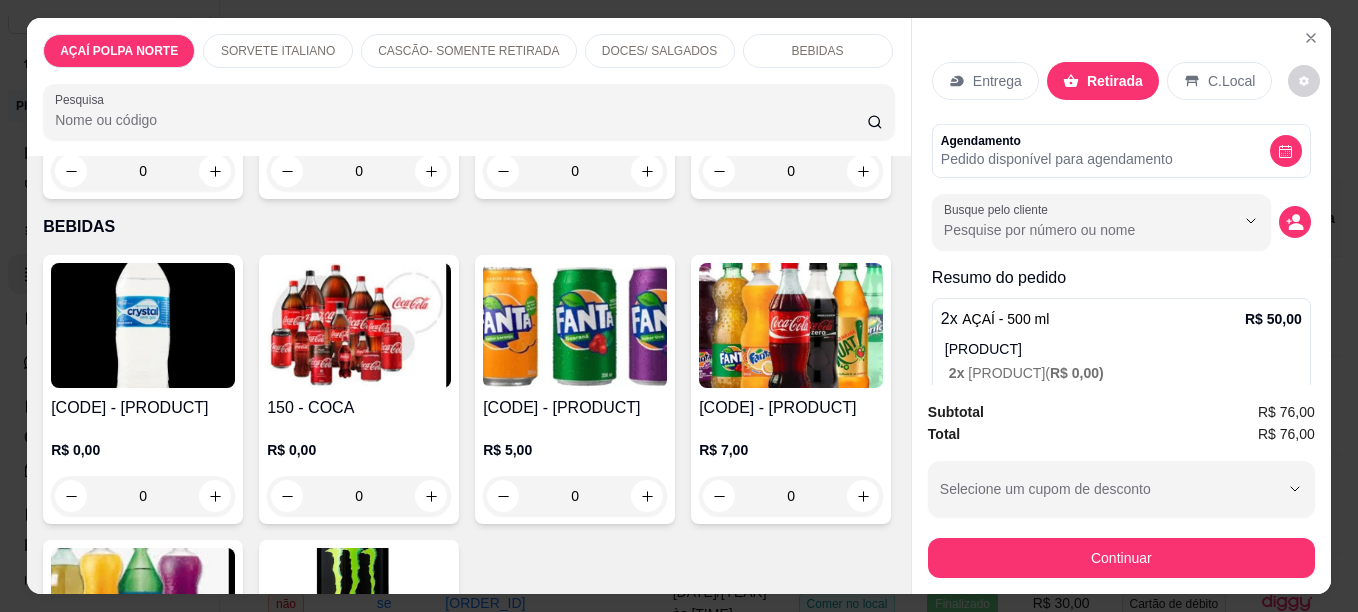 click at bounding box center (143, -24) 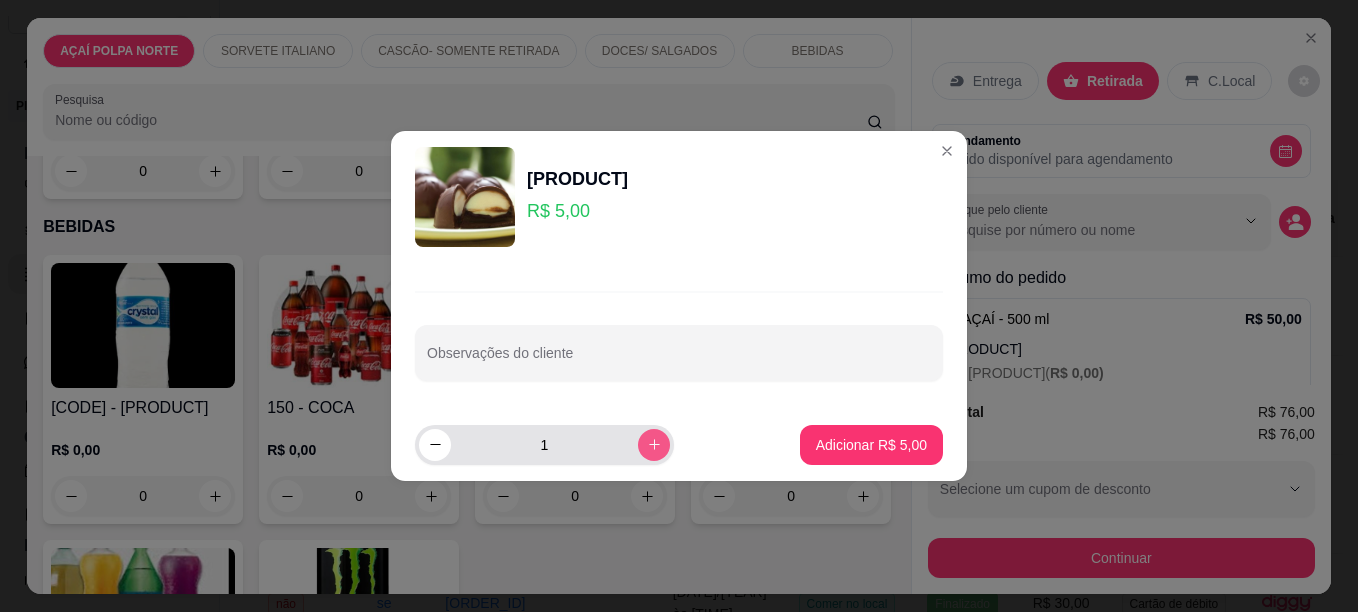 click at bounding box center [654, 445] 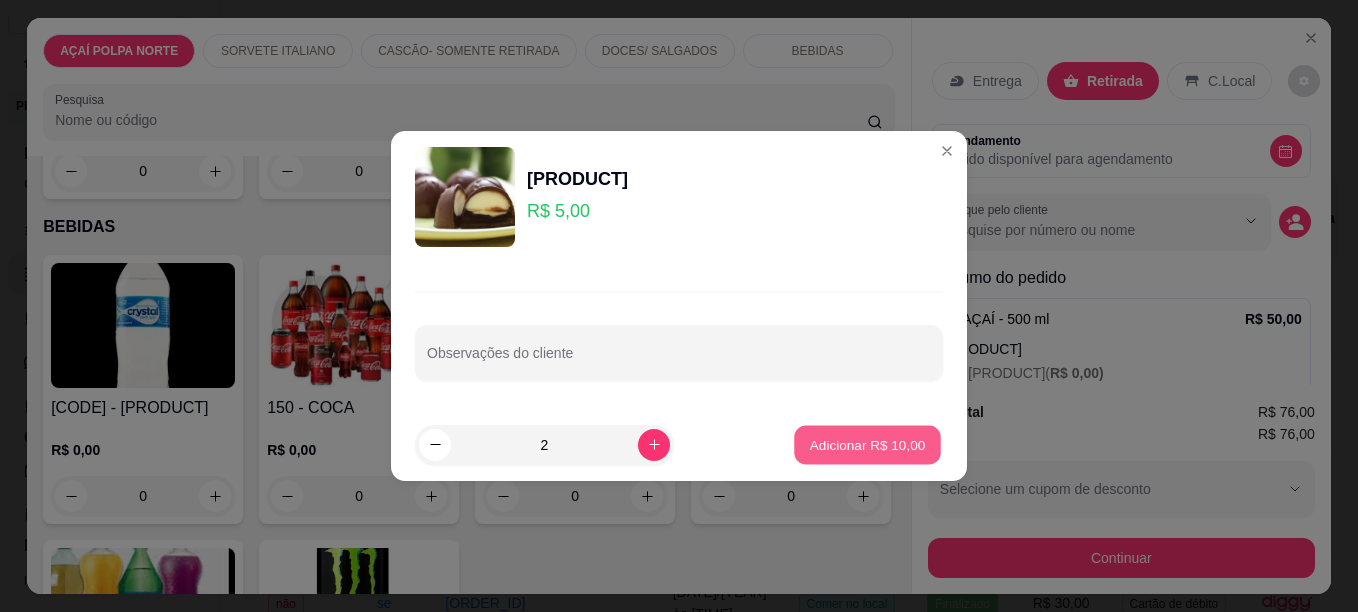 click on "Adicionar   R$ 10,00" at bounding box center [868, 444] 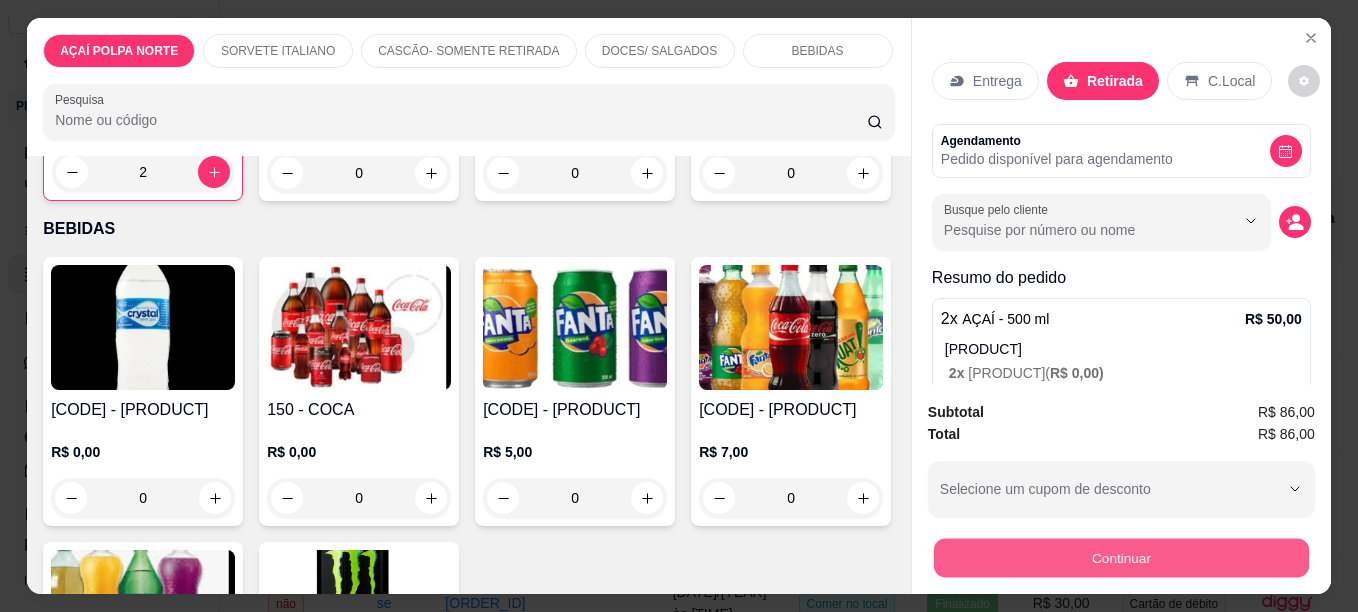click on "Continuar" at bounding box center (1121, 557) 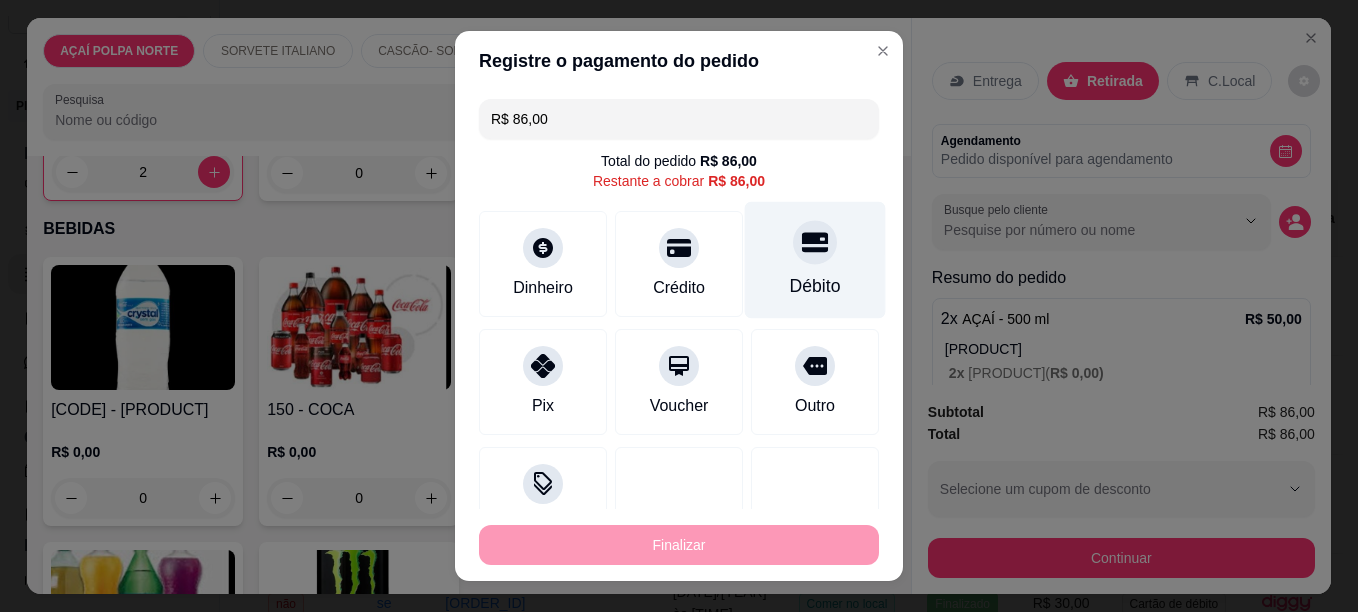 click on "Débito" at bounding box center [815, 259] 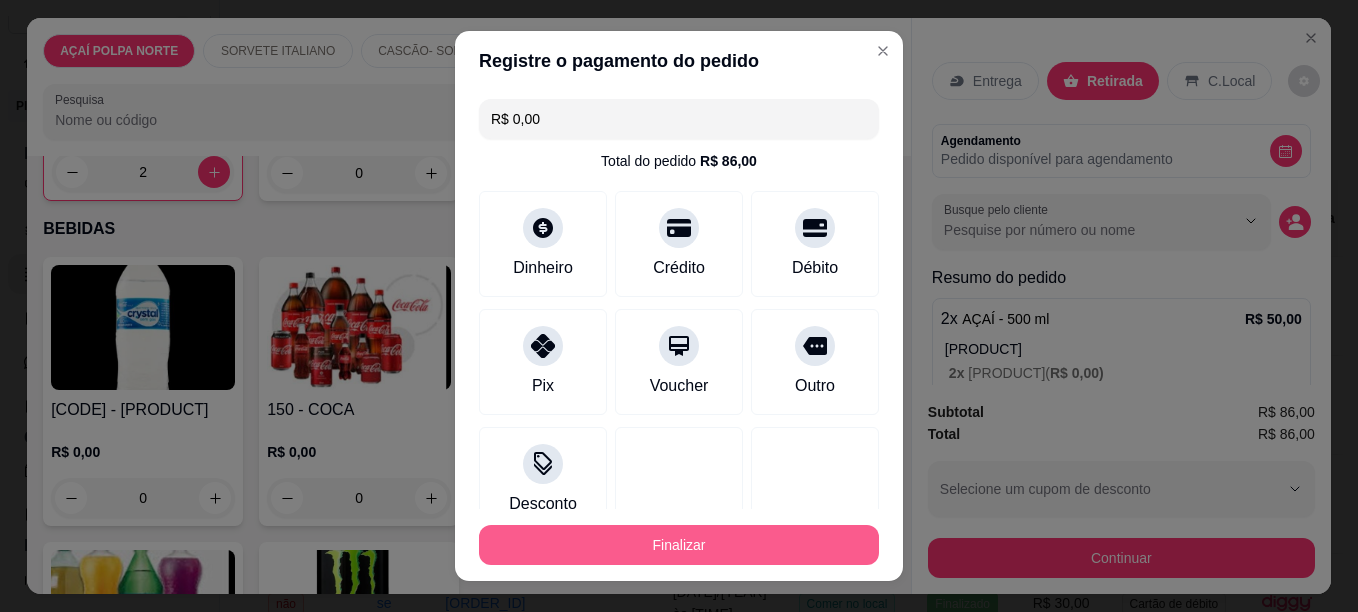 click on "Finalizar" at bounding box center (679, 545) 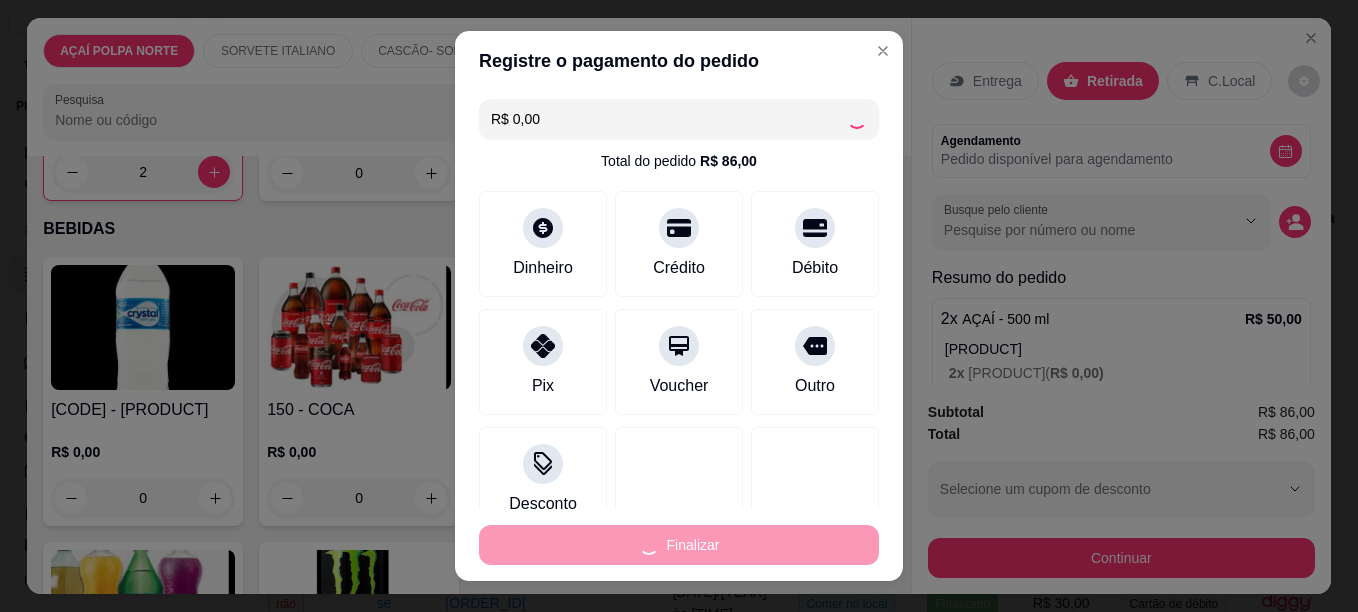type on "0" 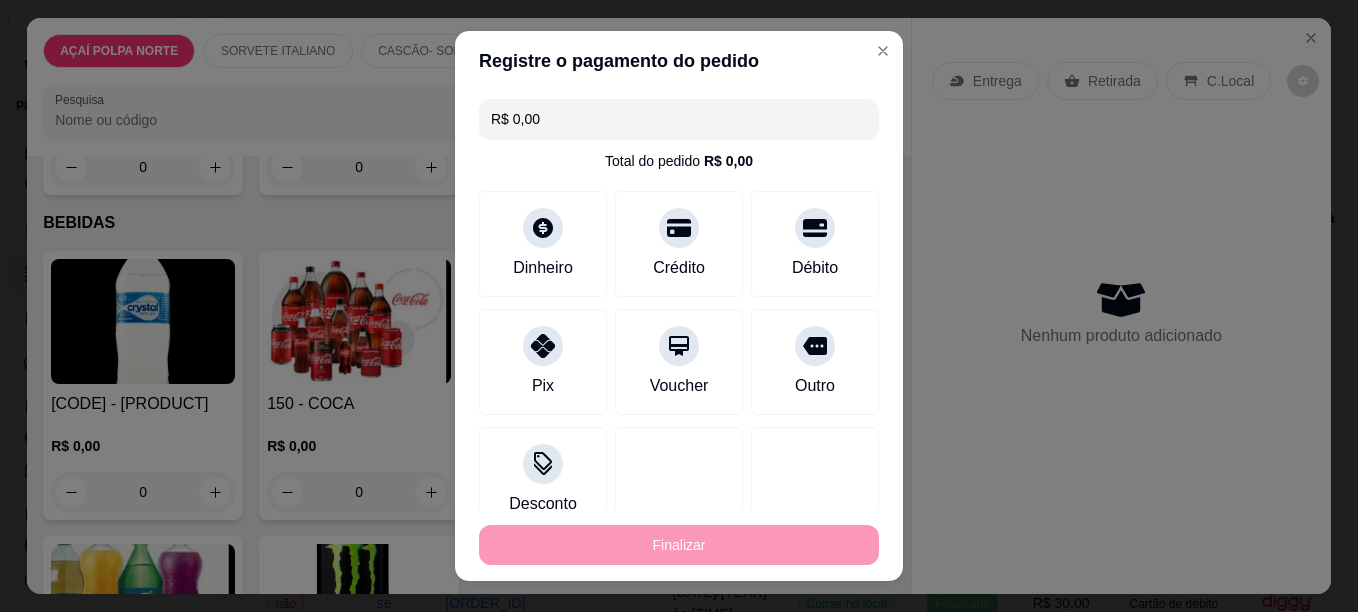 type on "-R$ 86,00" 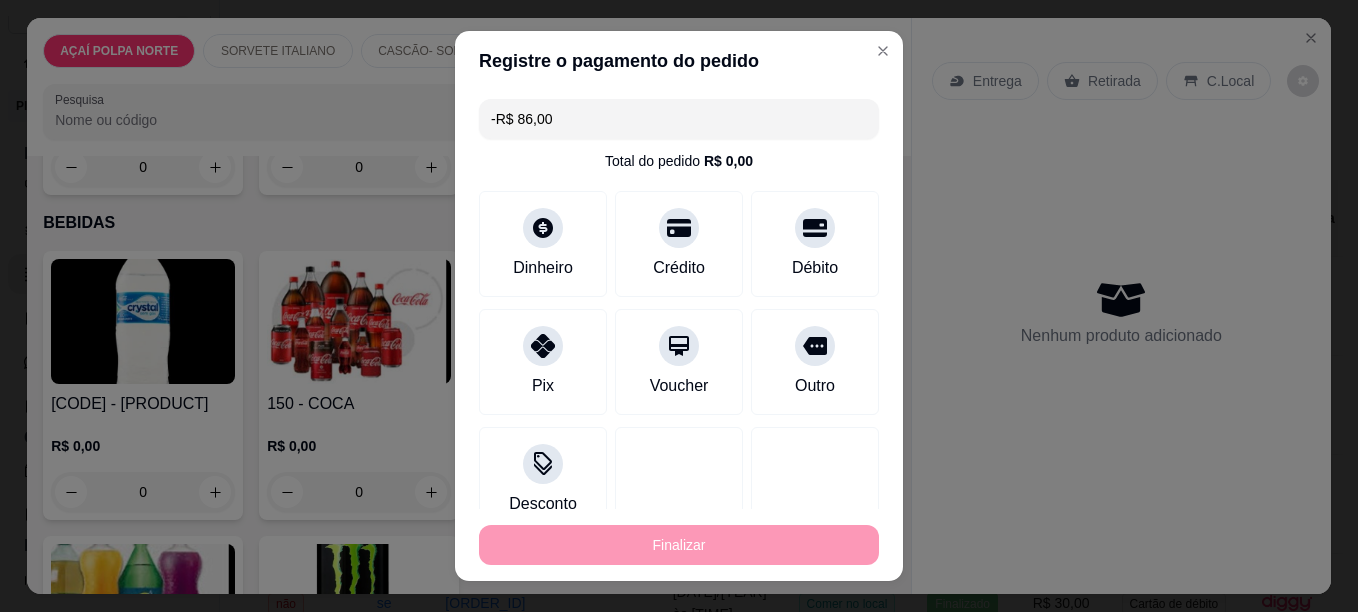 scroll, scrollTop: 1381, scrollLeft: 0, axis: vertical 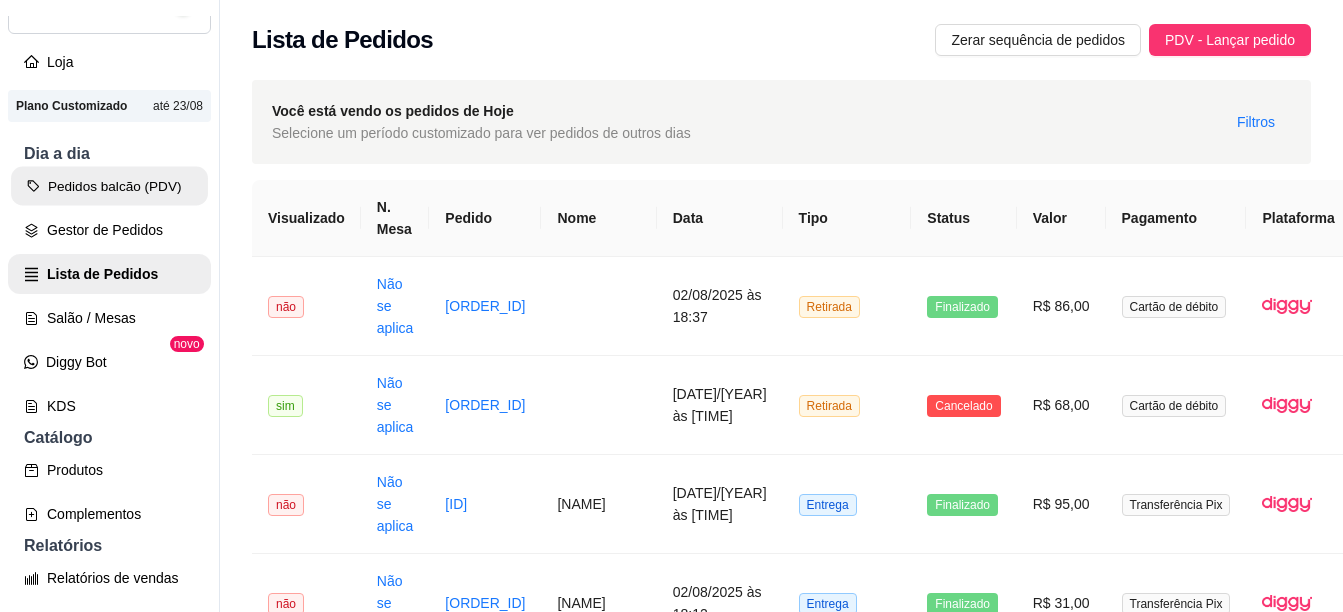 click on "Pedidos balcão (PDV)" at bounding box center (109, 186) 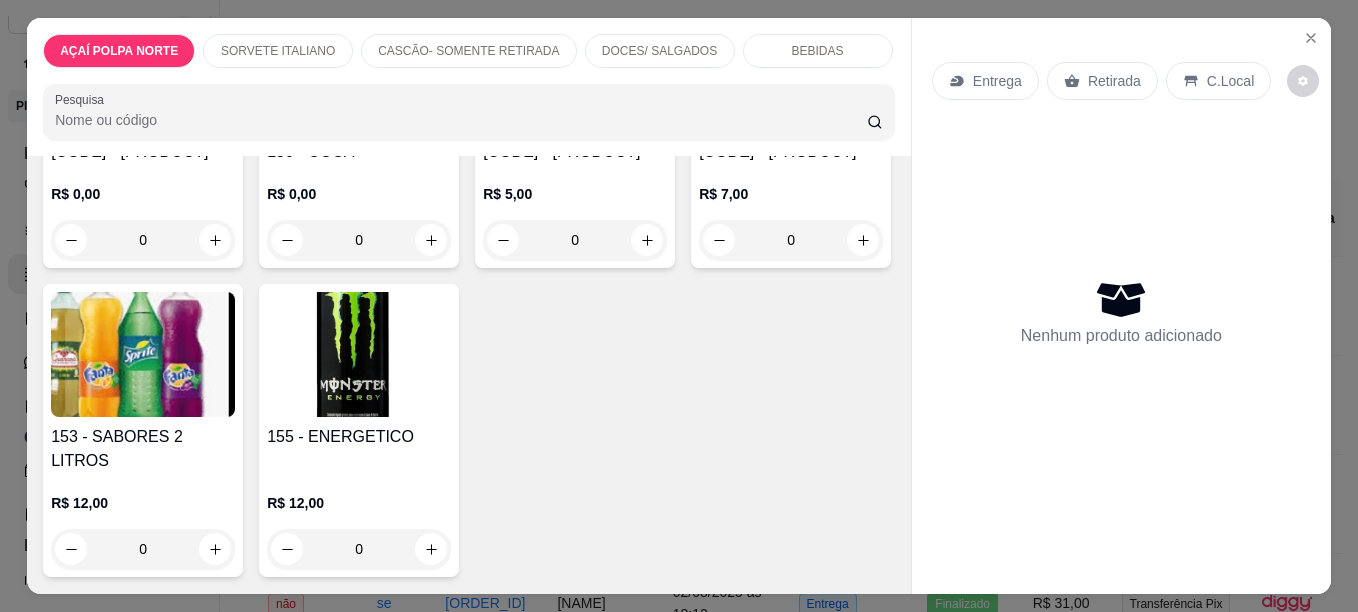 scroll, scrollTop: 2181, scrollLeft: 0, axis: vertical 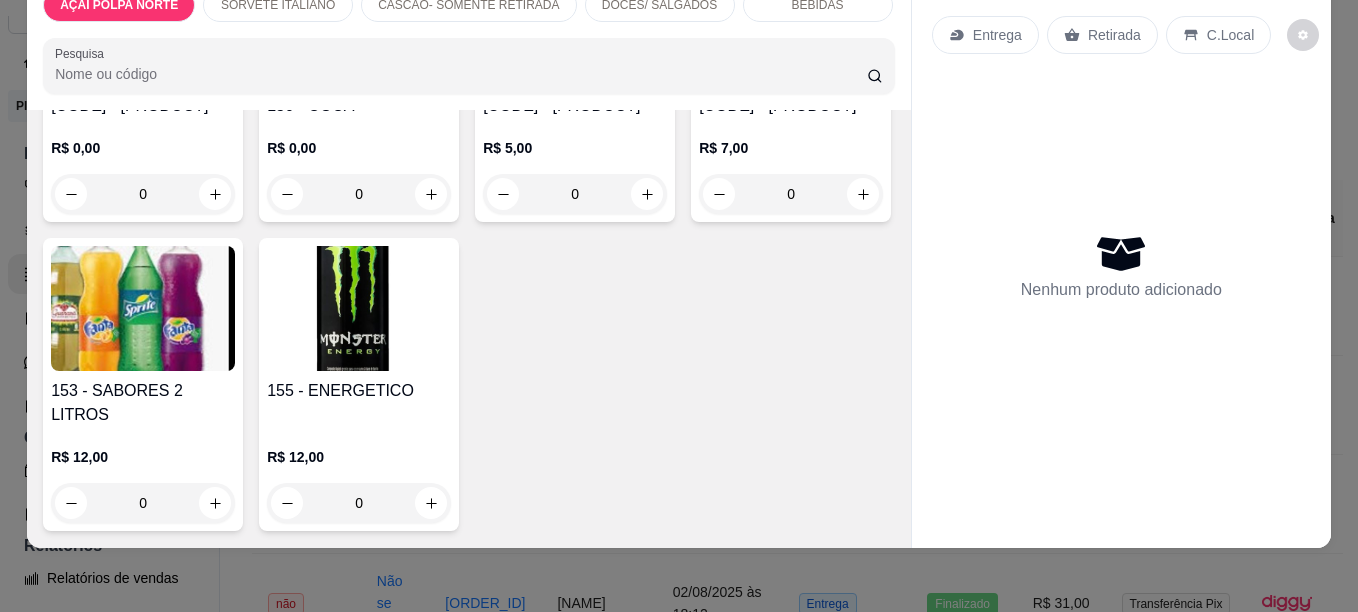 click at bounding box center (359, 23) 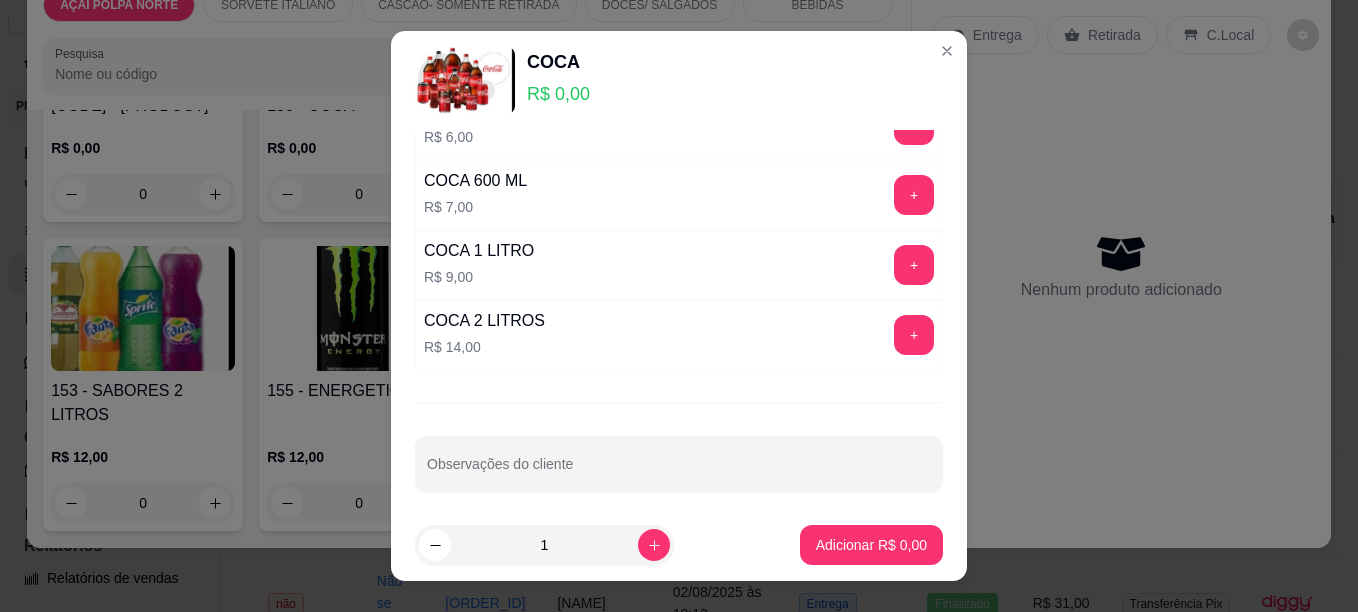 scroll, scrollTop: 334, scrollLeft: 0, axis: vertical 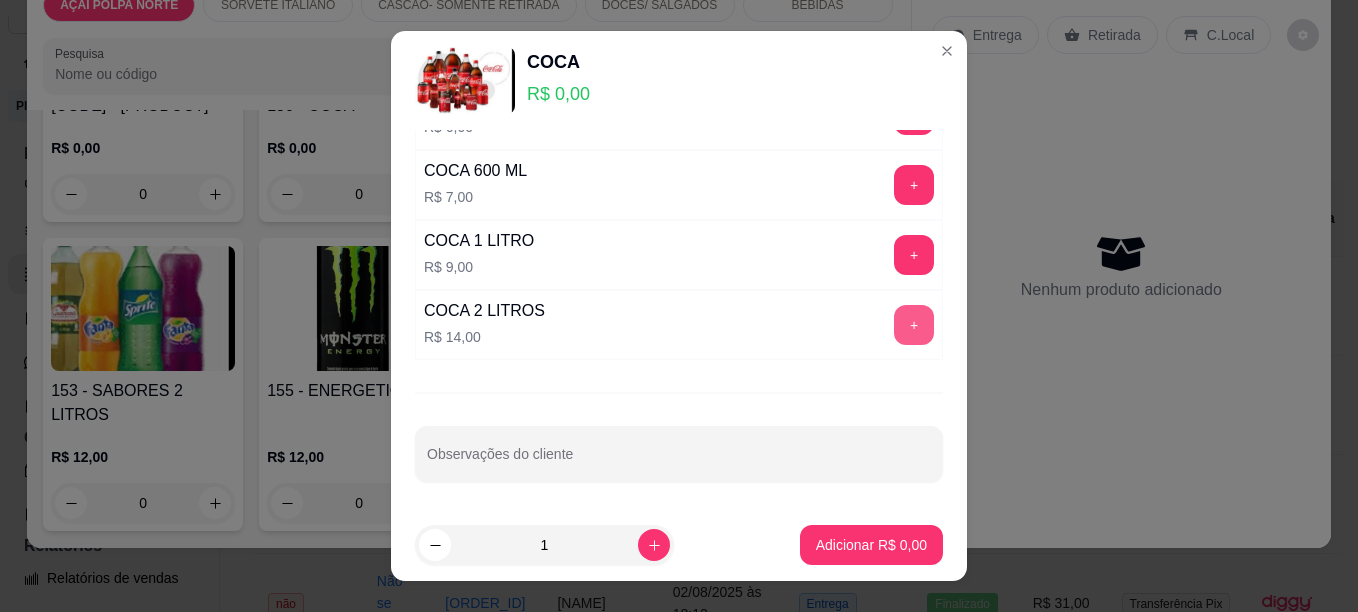 click on "+" at bounding box center (914, 325) 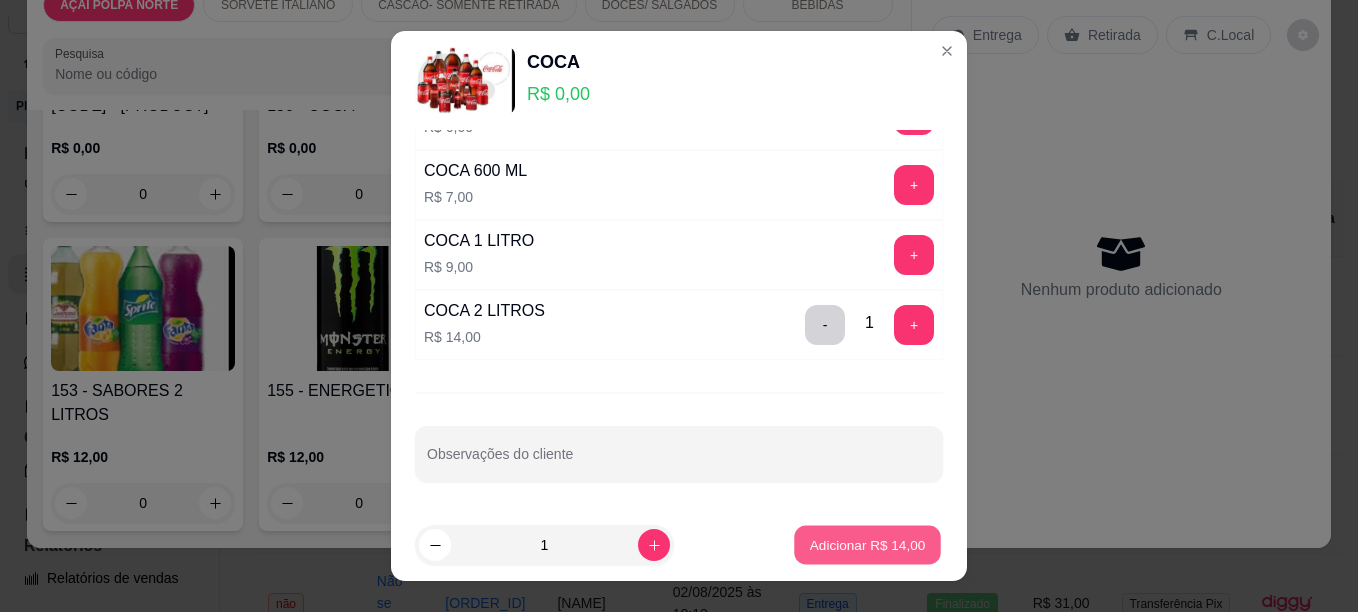 click on "Adicionar   R$ 14,00" at bounding box center [867, 545] 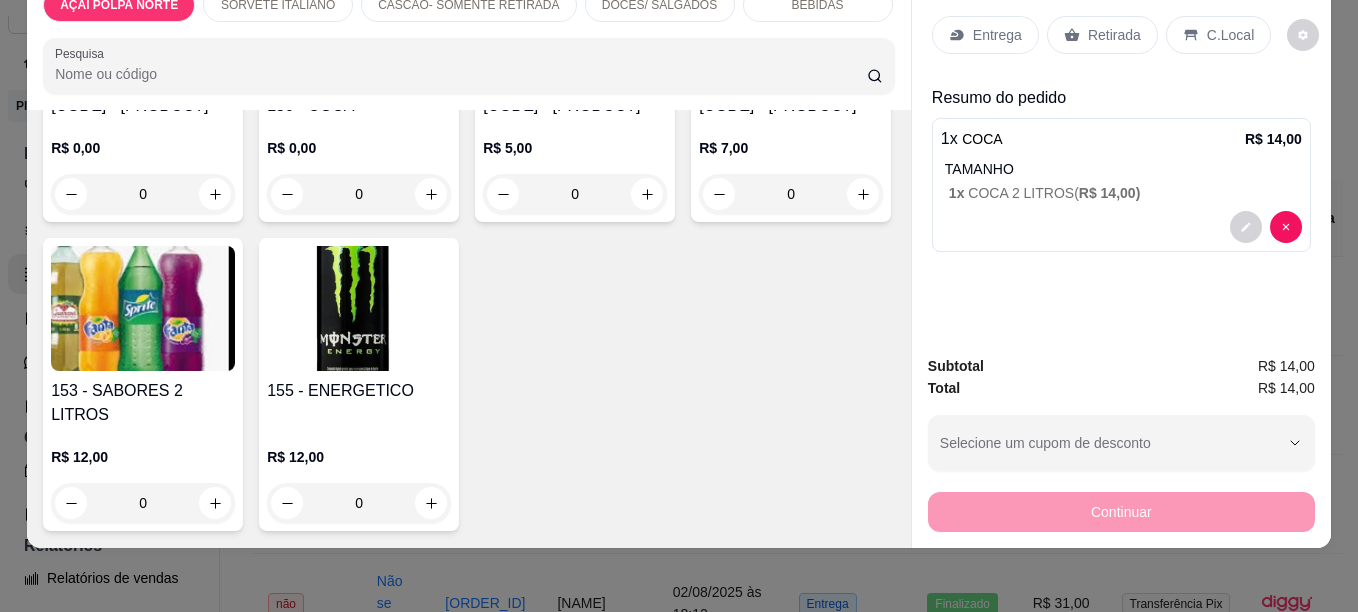 click on "Entrega Retirada C.Local" at bounding box center [1121, 35] 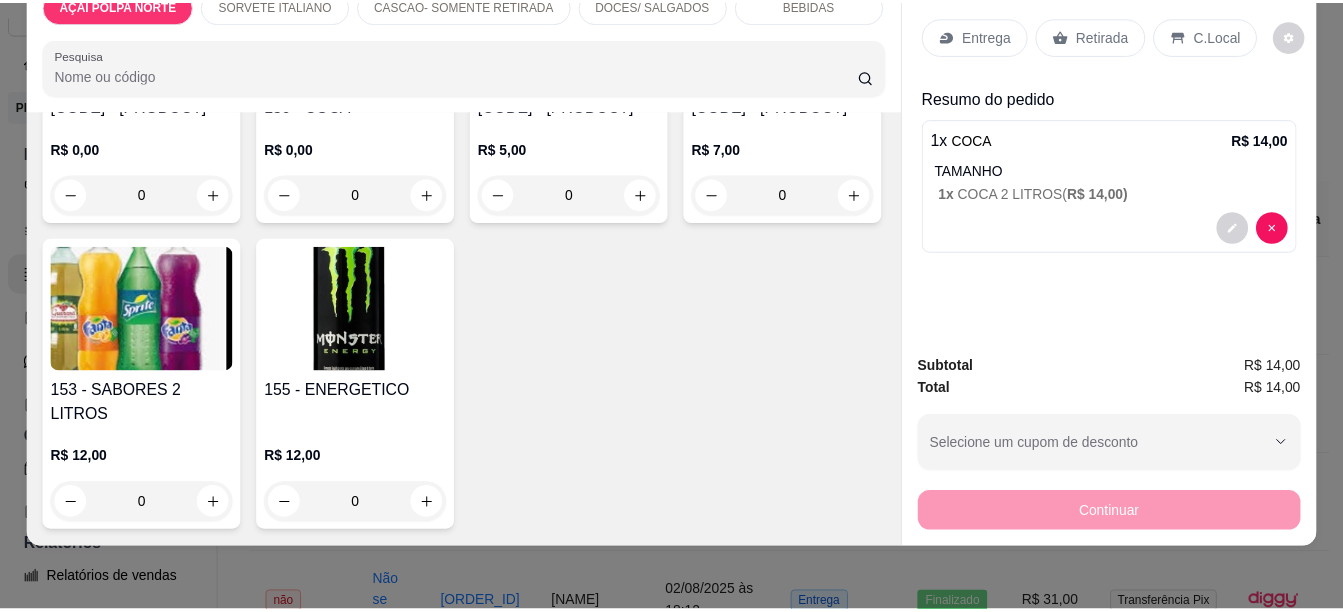 scroll, scrollTop: 29, scrollLeft: 0, axis: vertical 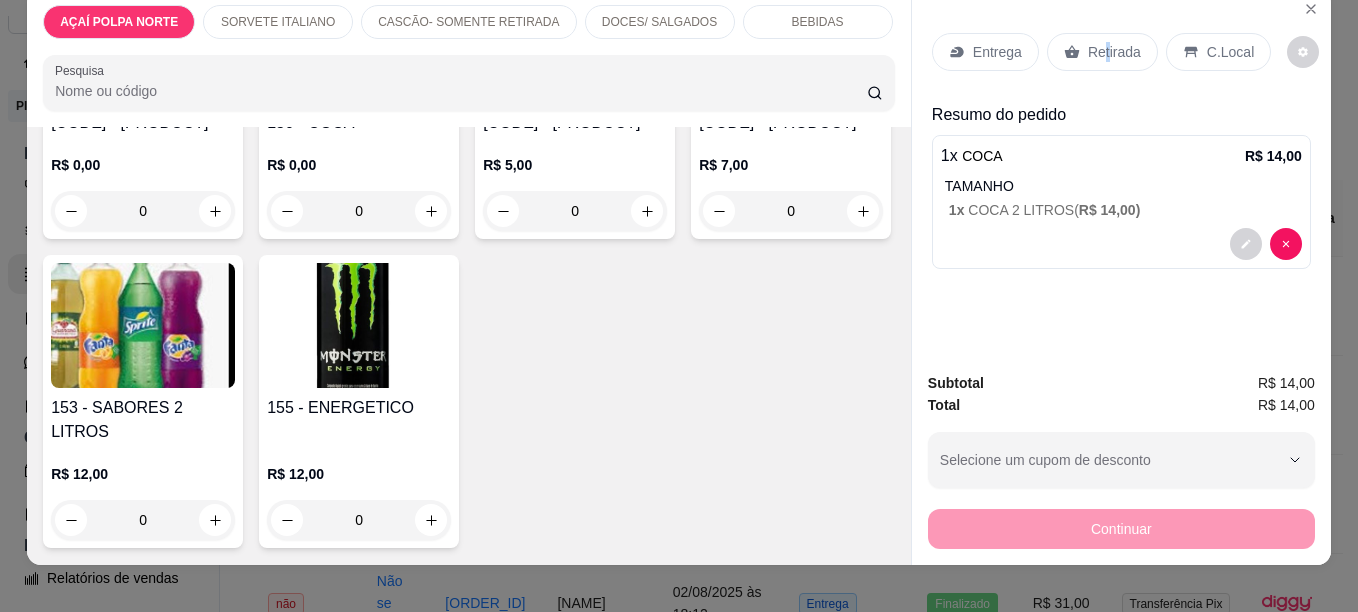 click on "Retirada" at bounding box center [1114, 52] 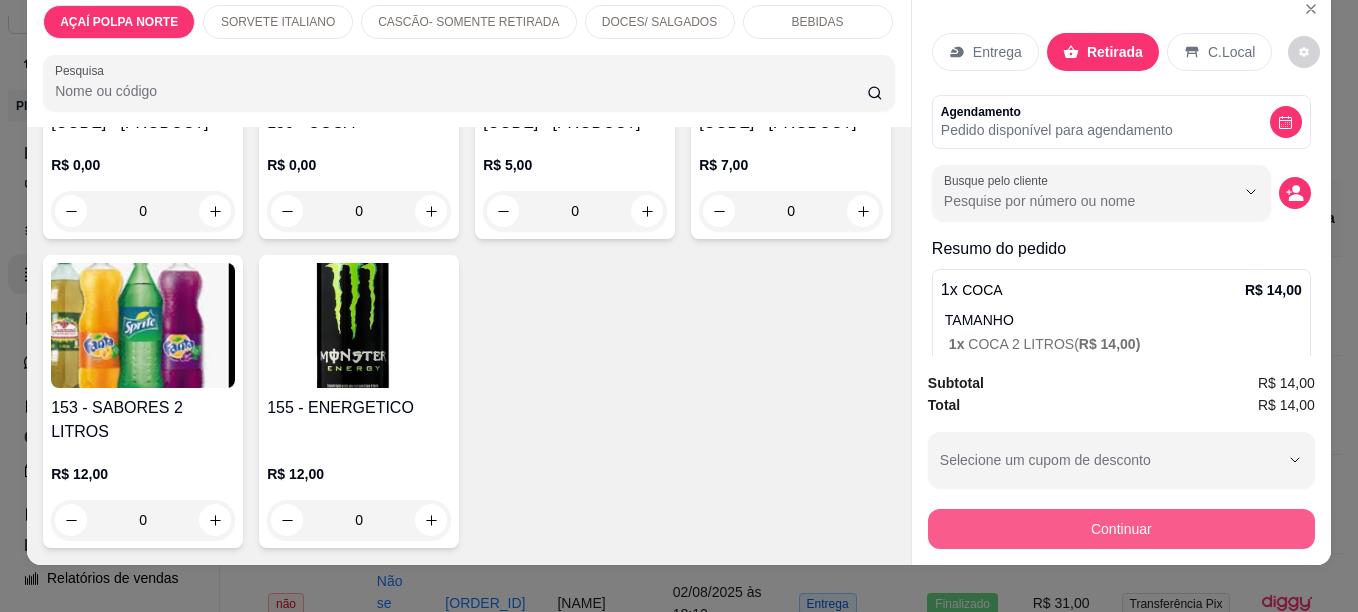 click on "Continuar" at bounding box center [1121, 529] 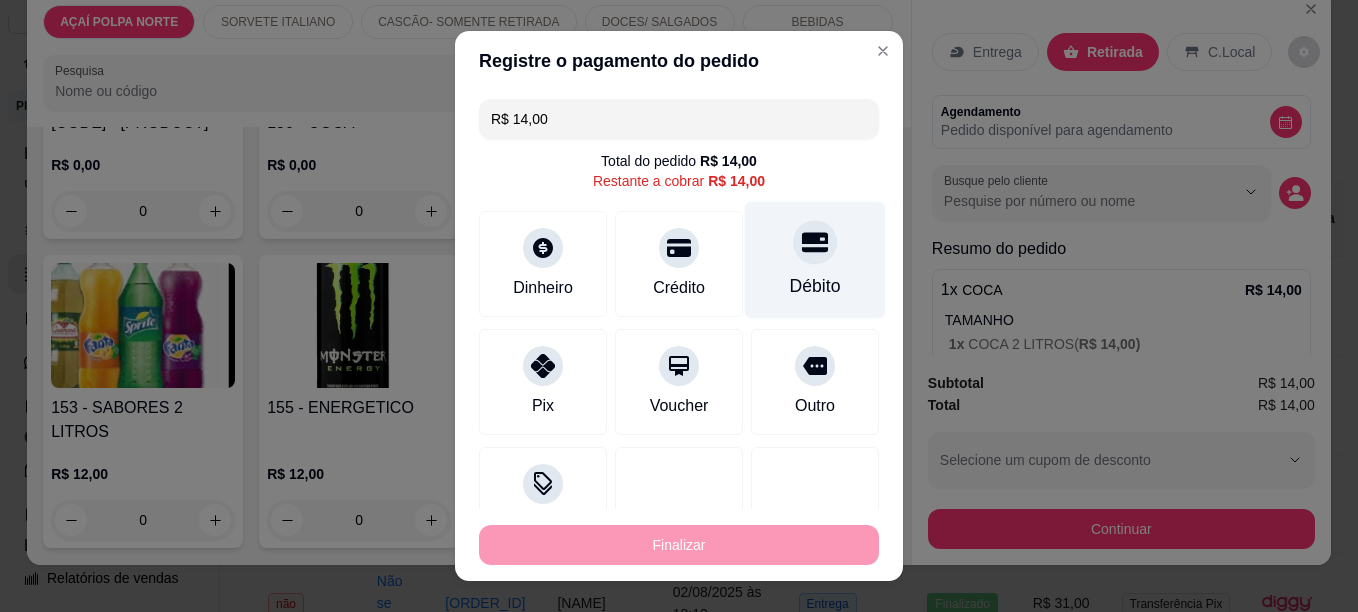click on "Débito" at bounding box center (815, 286) 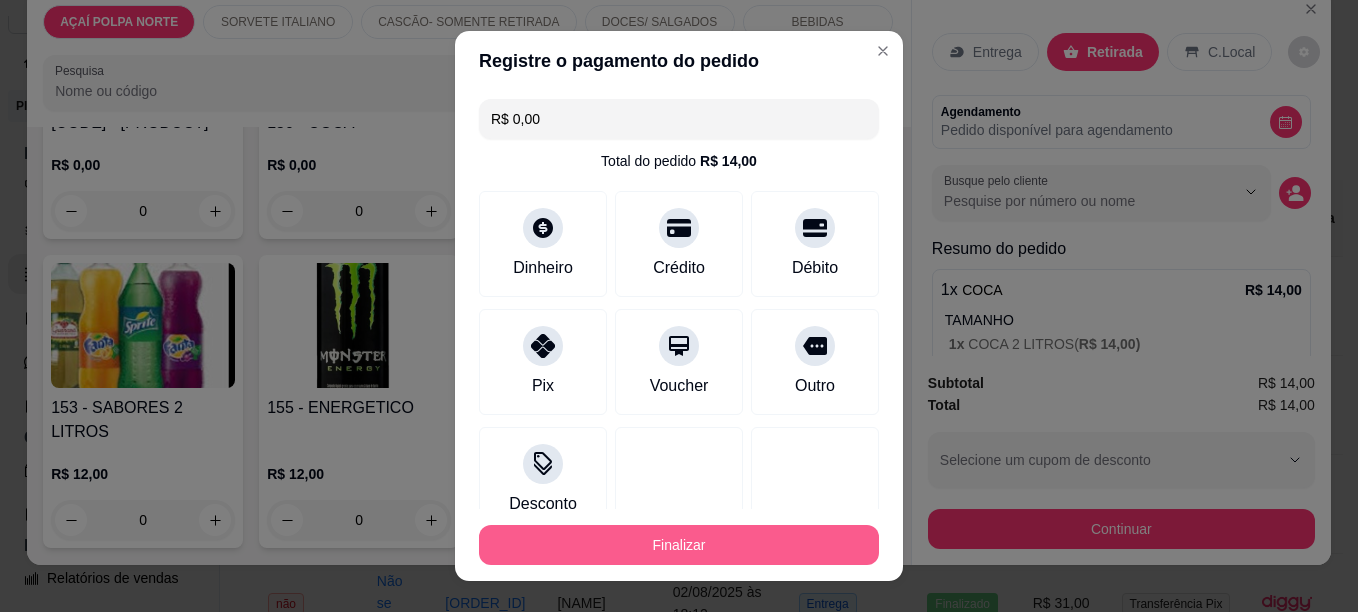 click on "Finalizar" at bounding box center (679, 545) 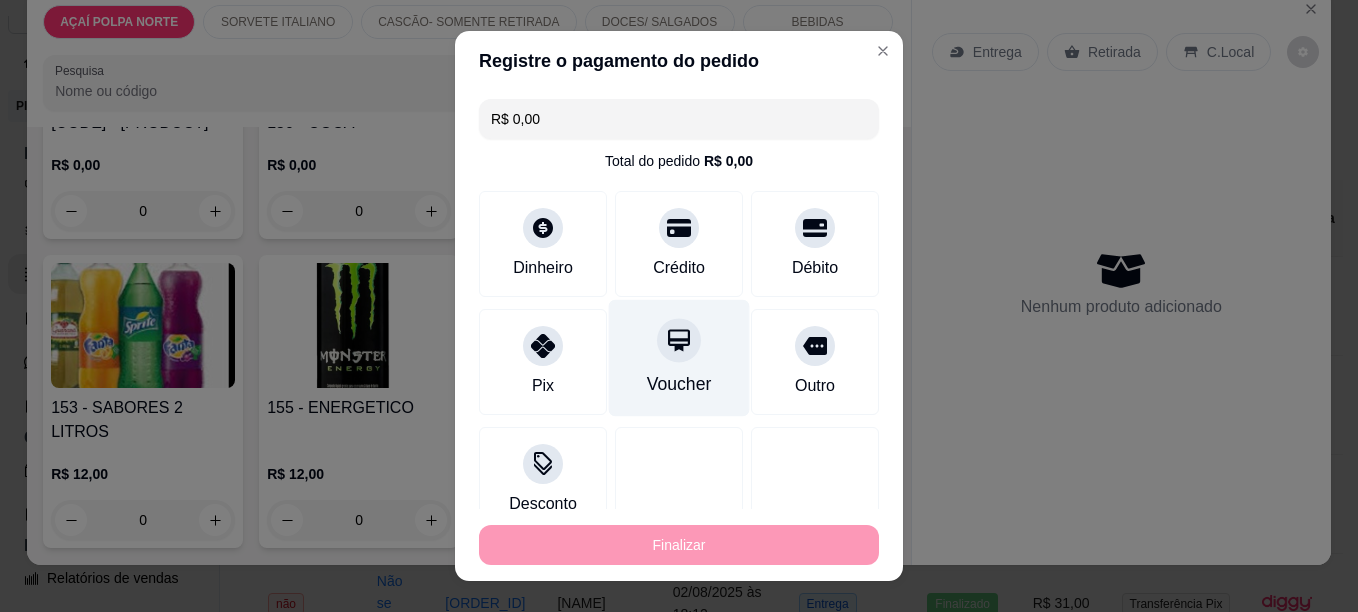 type on "-R$ 14,00" 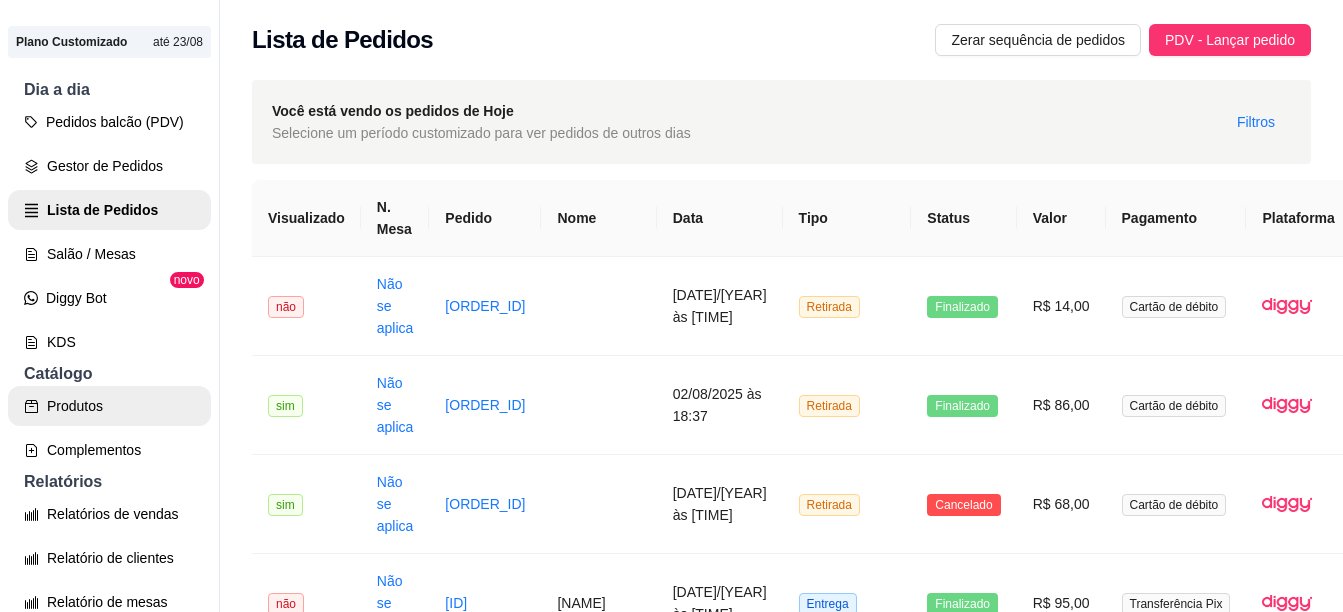scroll, scrollTop: 200, scrollLeft: 0, axis: vertical 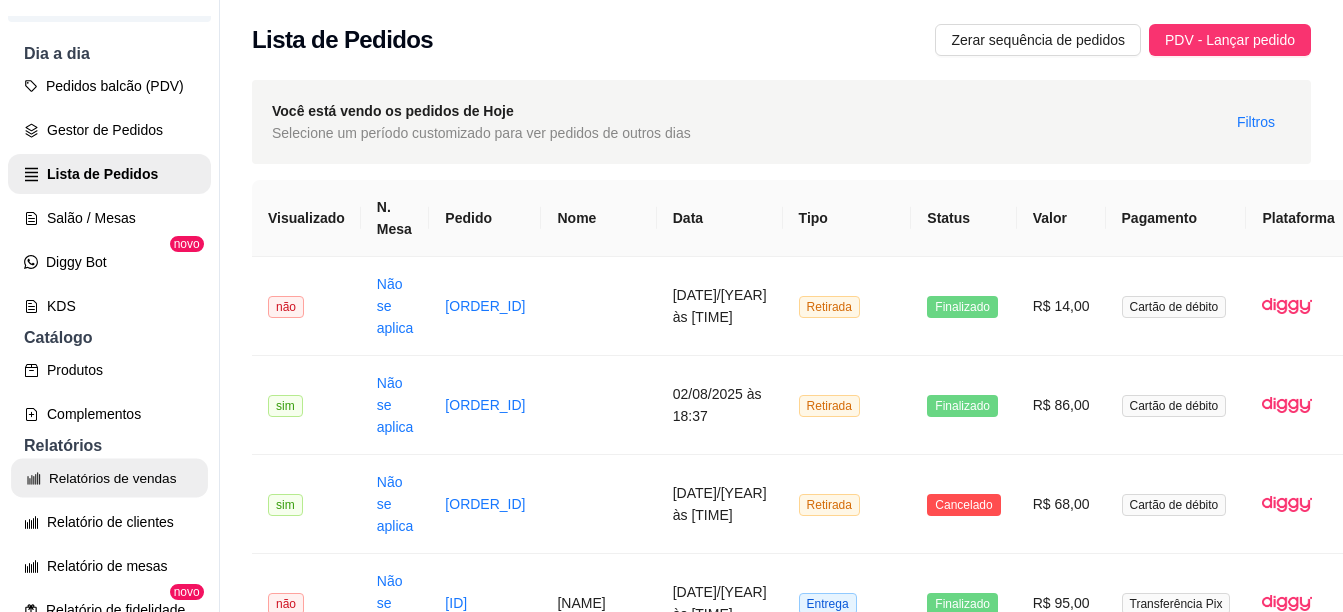 click on "Relatórios de vendas" at bounding box center (109, 478) 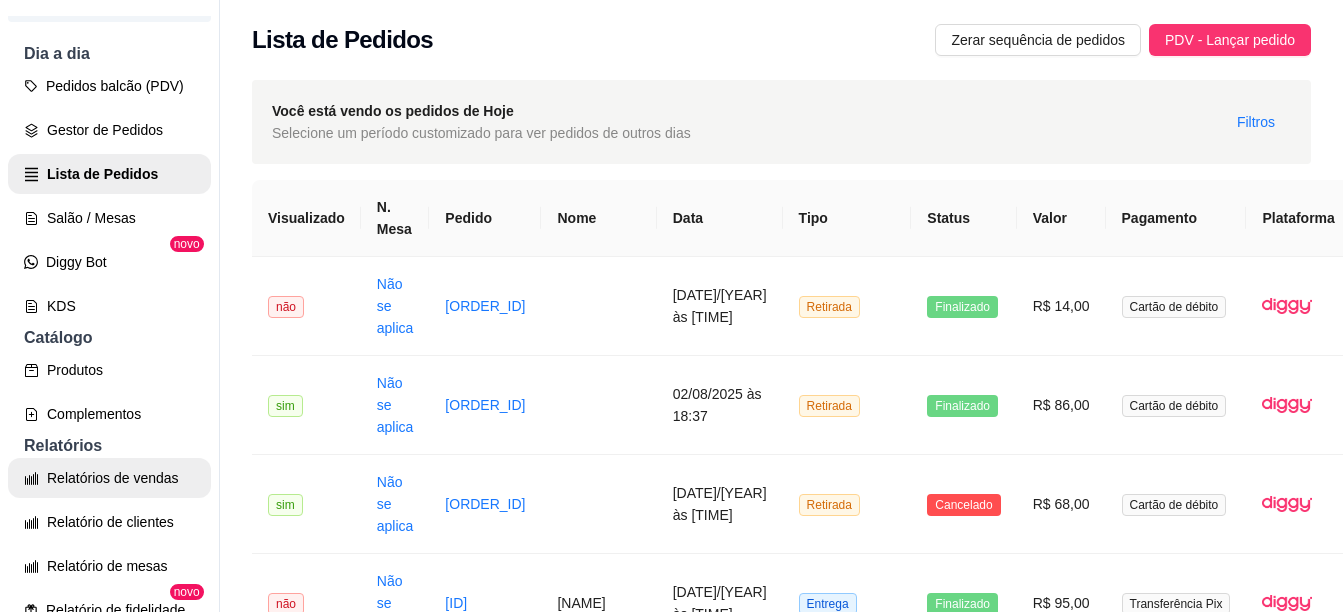 select on "ALL" 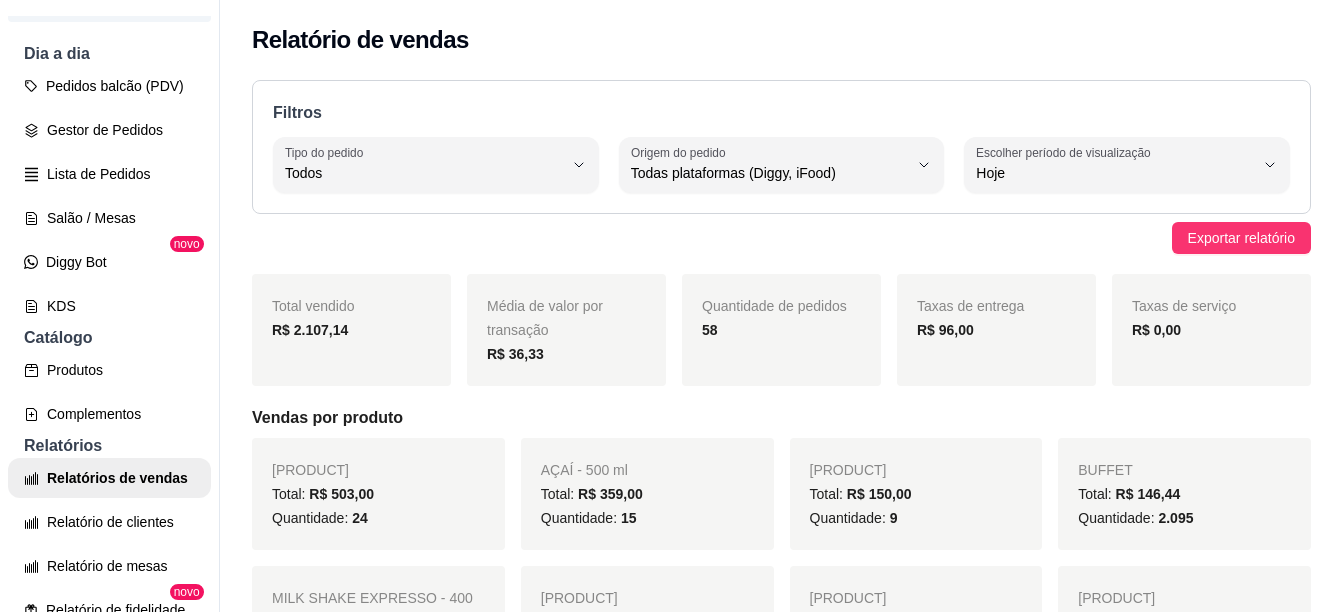 scroll, scrollTop: 0, scrollLeft: 0, axis: both 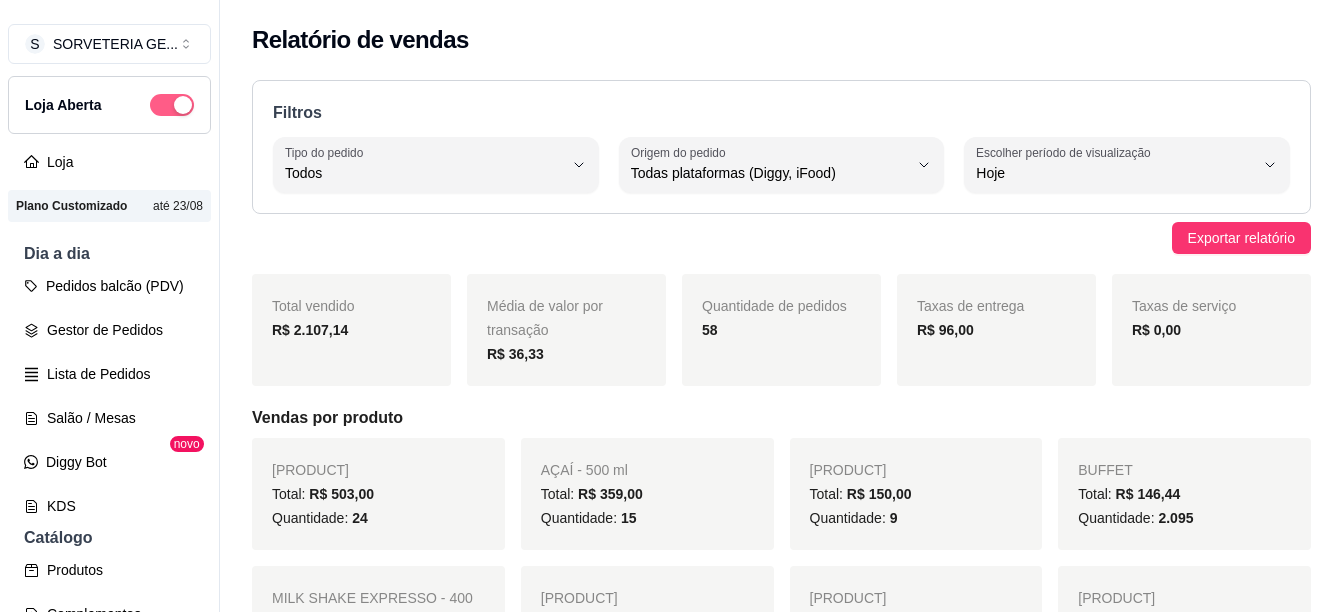 click at bounding box center [172, 105] 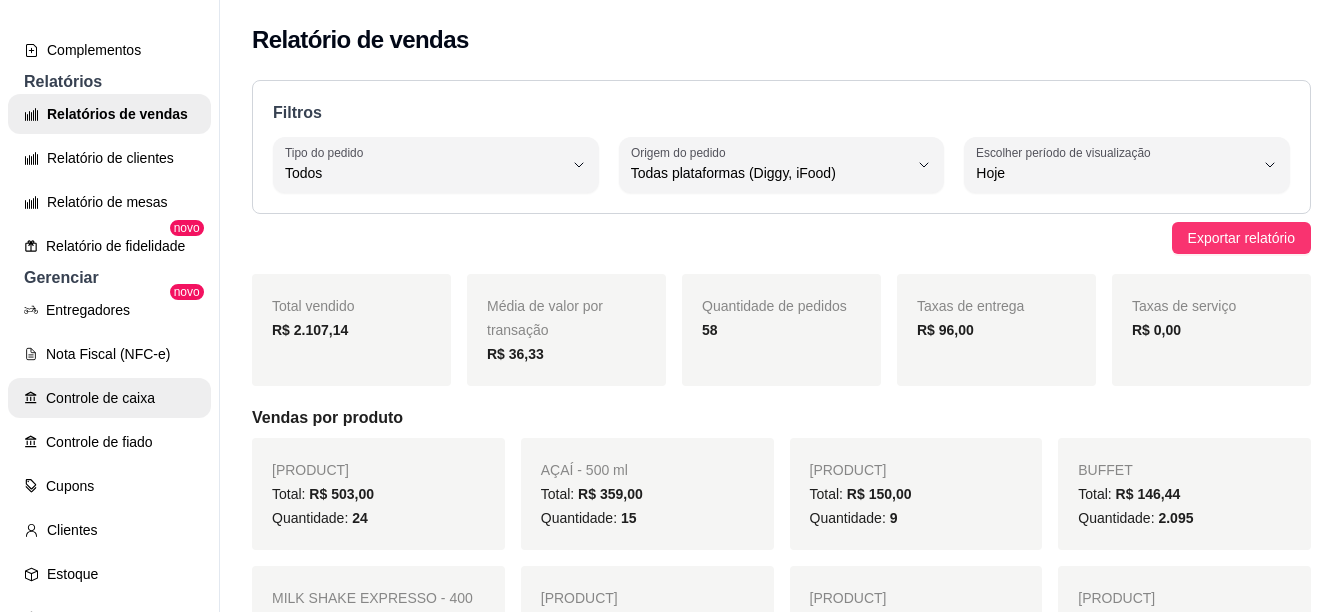 scroll, scrollTop: 600, scrollLeft: 0, axis: vertical 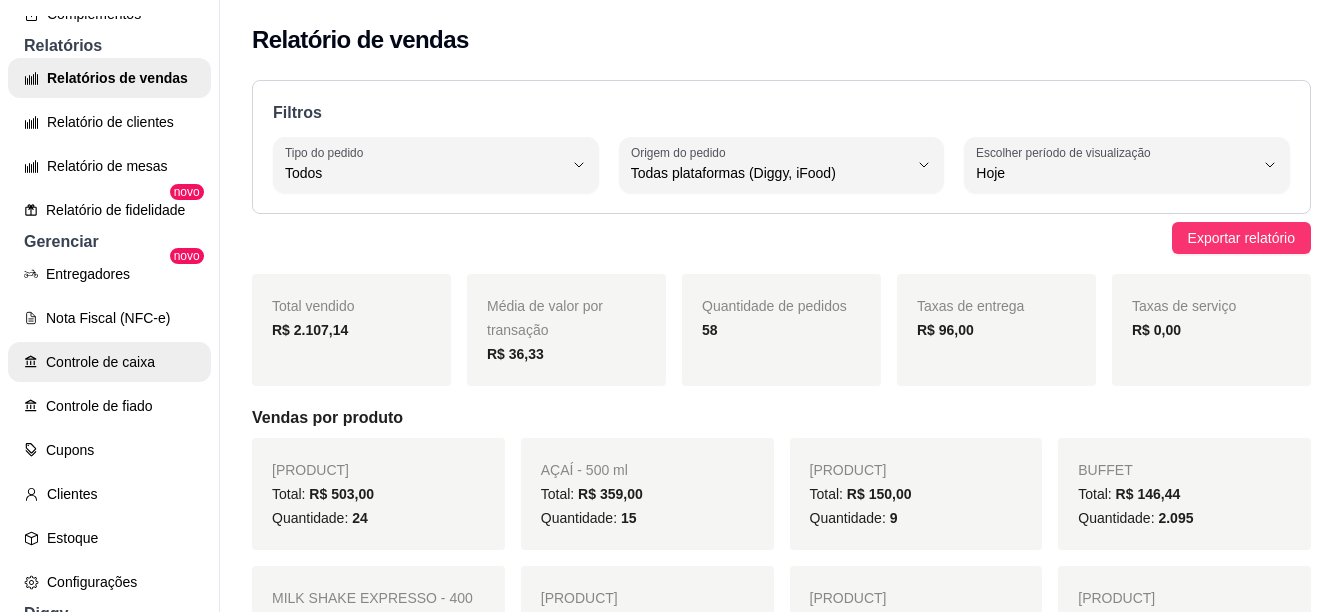click on "Controle de caixa" at bounding box center (109, 362) 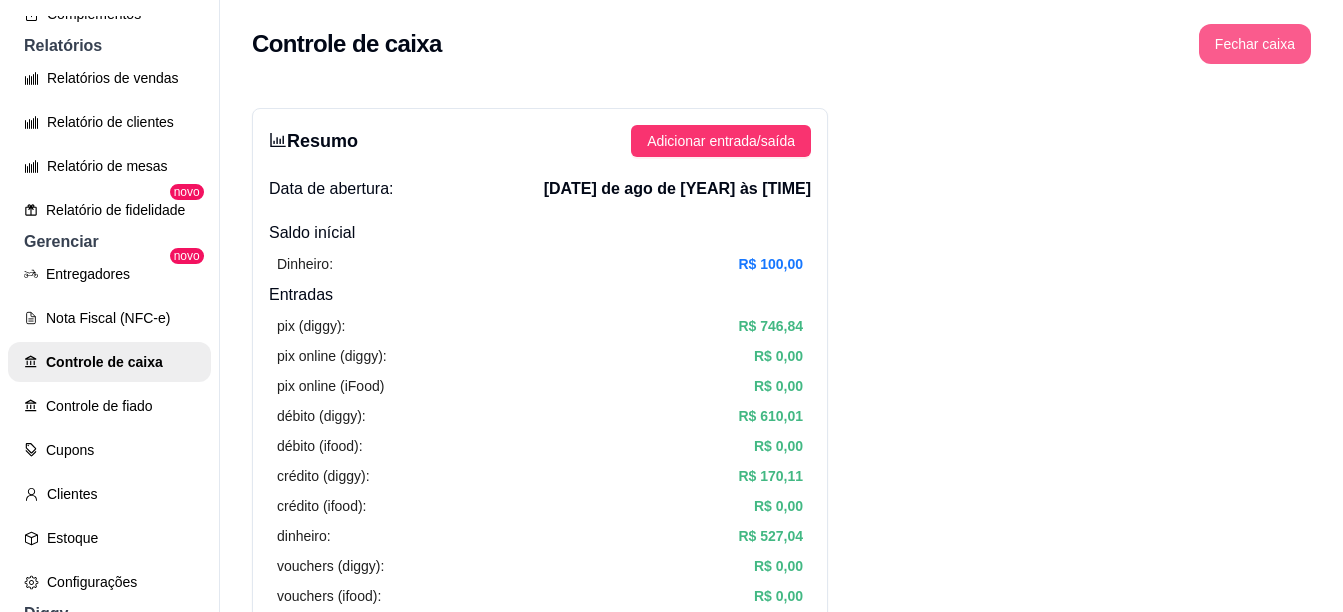 click on "Fechar caixa" at bounding box center [1255, 44] 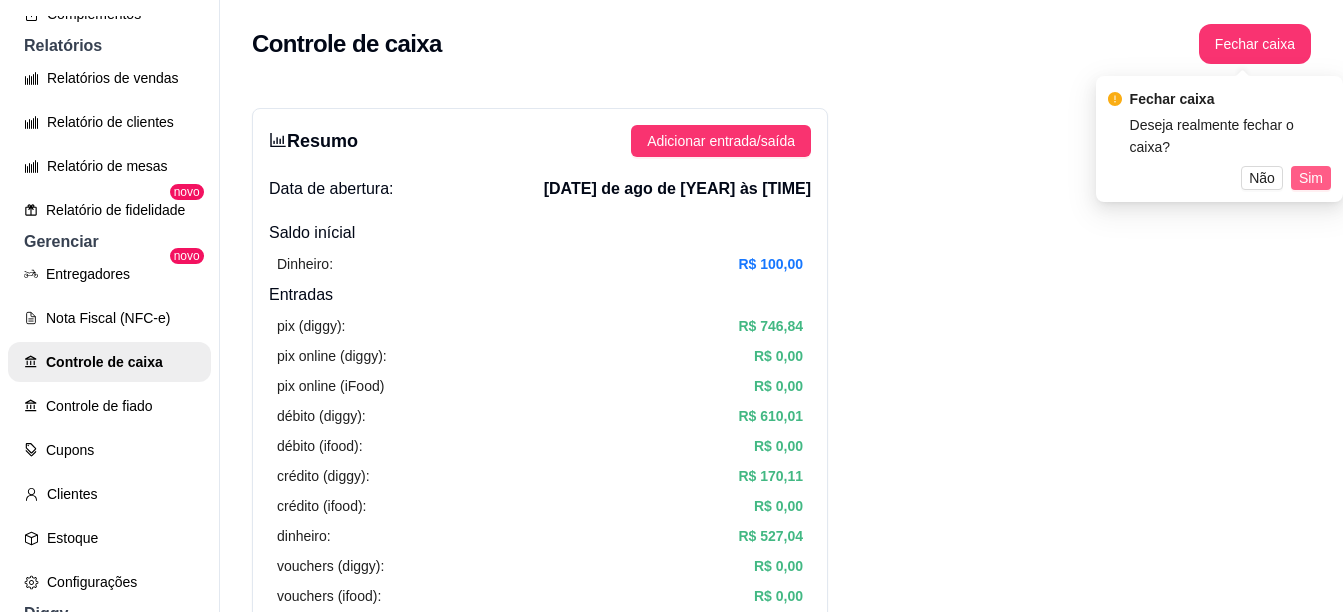 click on "Sim" at bounding box center [1311, 178] 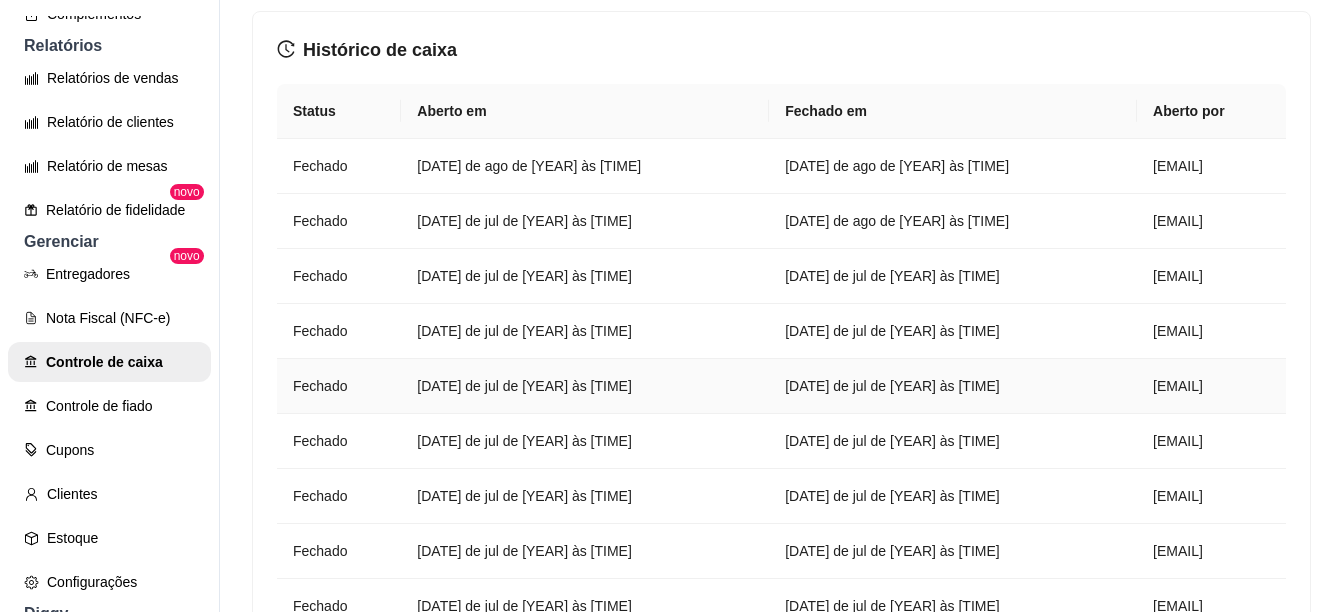 scroll, scrollTop: 0, scrollLeft: 0, axis: both 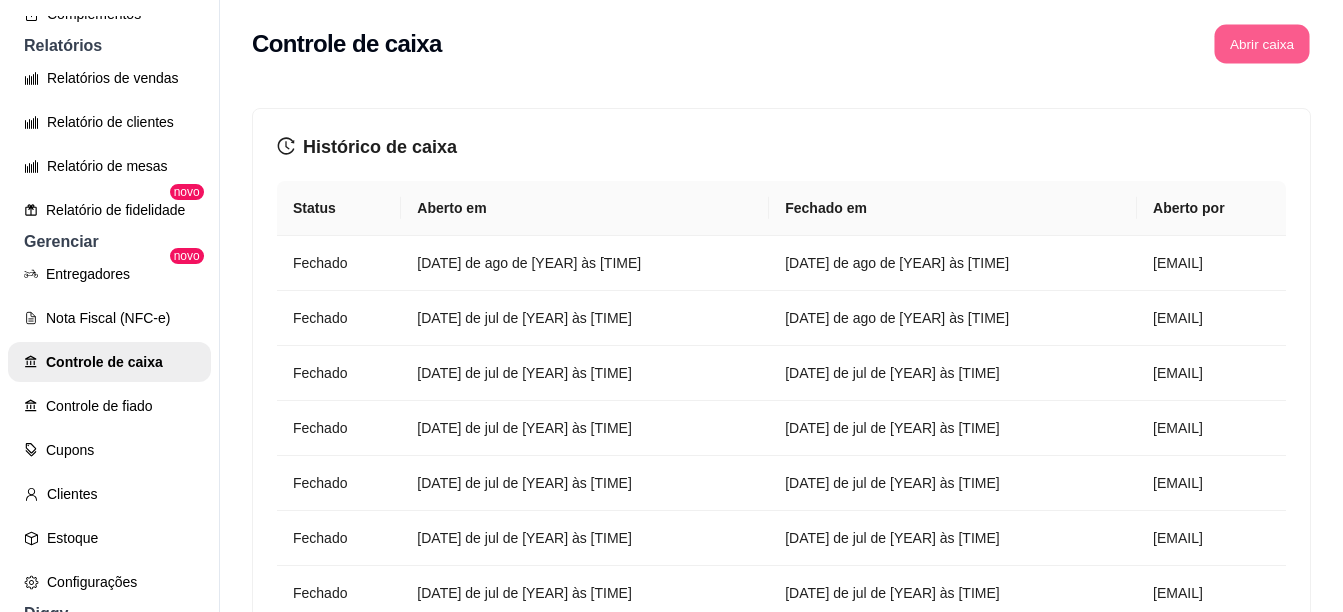 click on "Abrir caixa" at bounding box center (1261, 44) 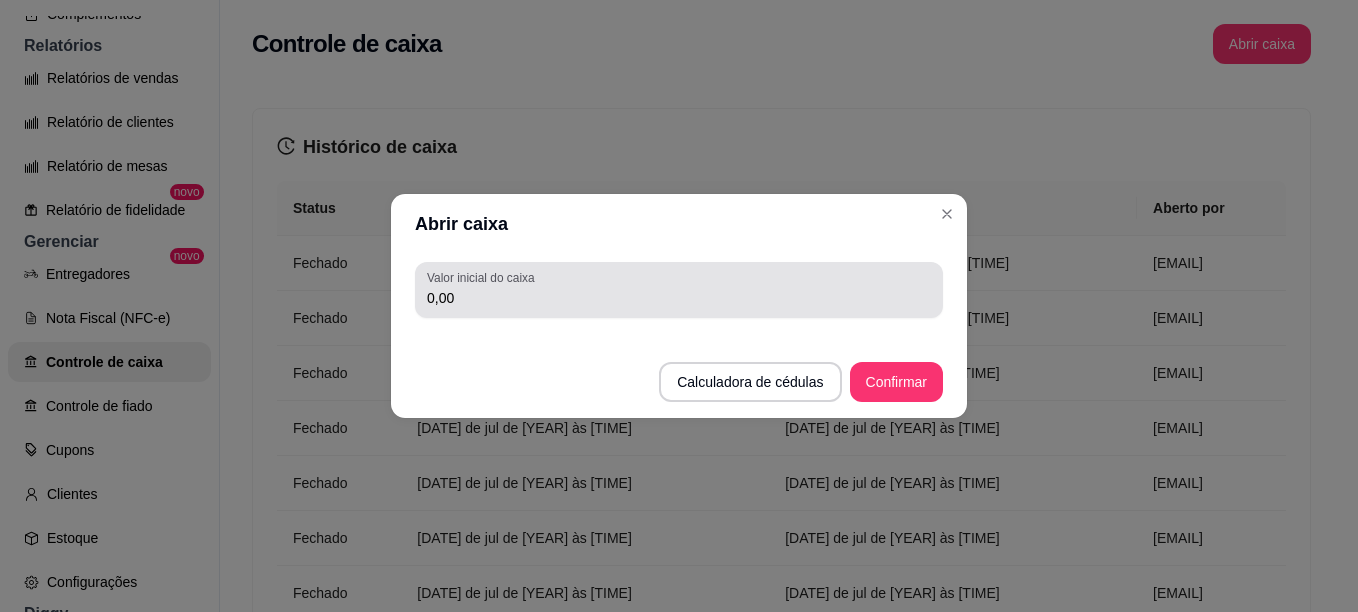 click on "0,00" at bounding box center (679, 298) 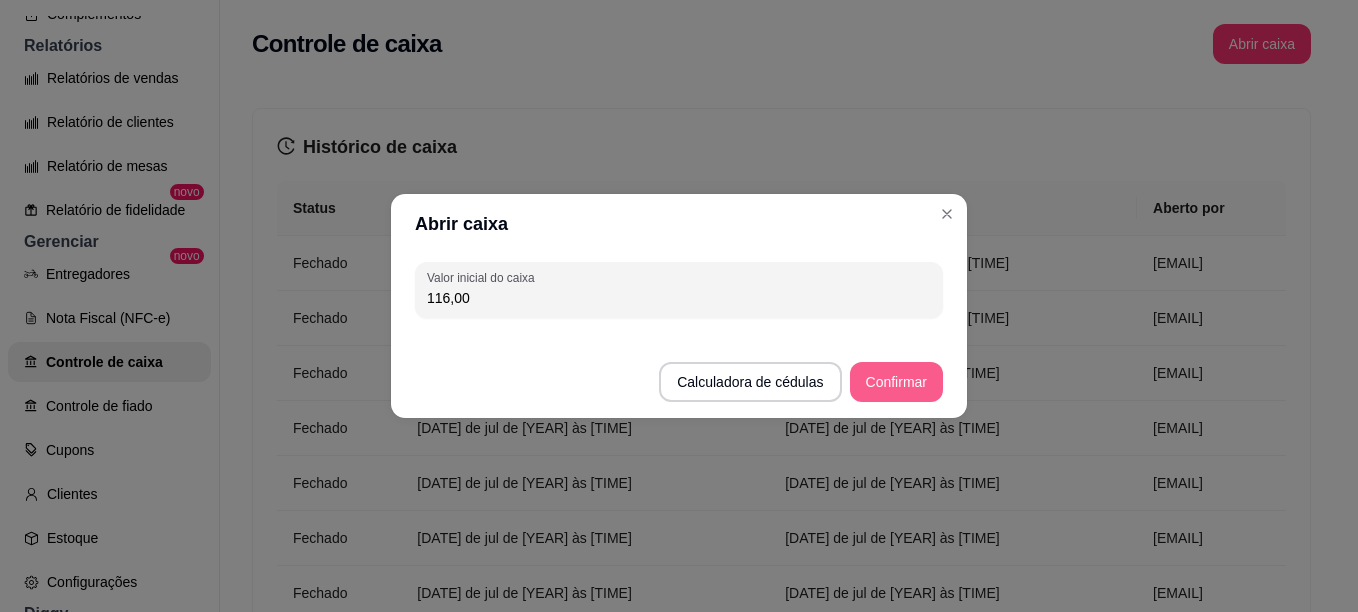 type on "116,00" 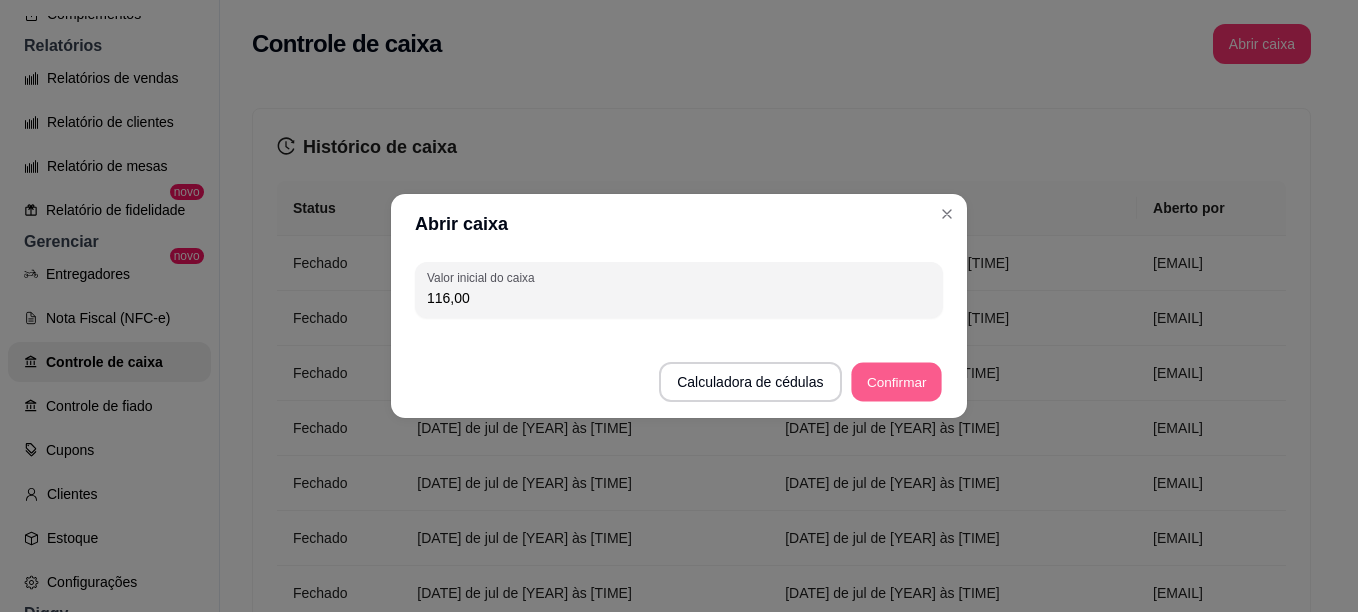 click on "Confirmar" at bounding box center (896, 382) 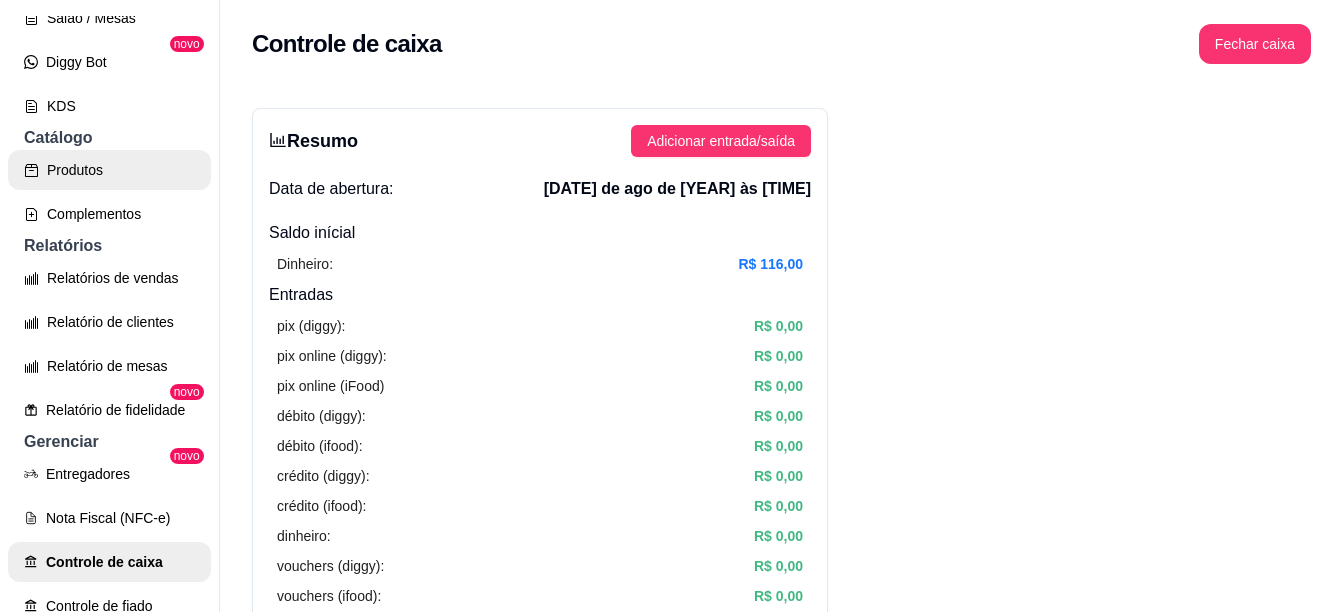 scroll, scrollTop: 0, scrollLeft: 0, axis: both 